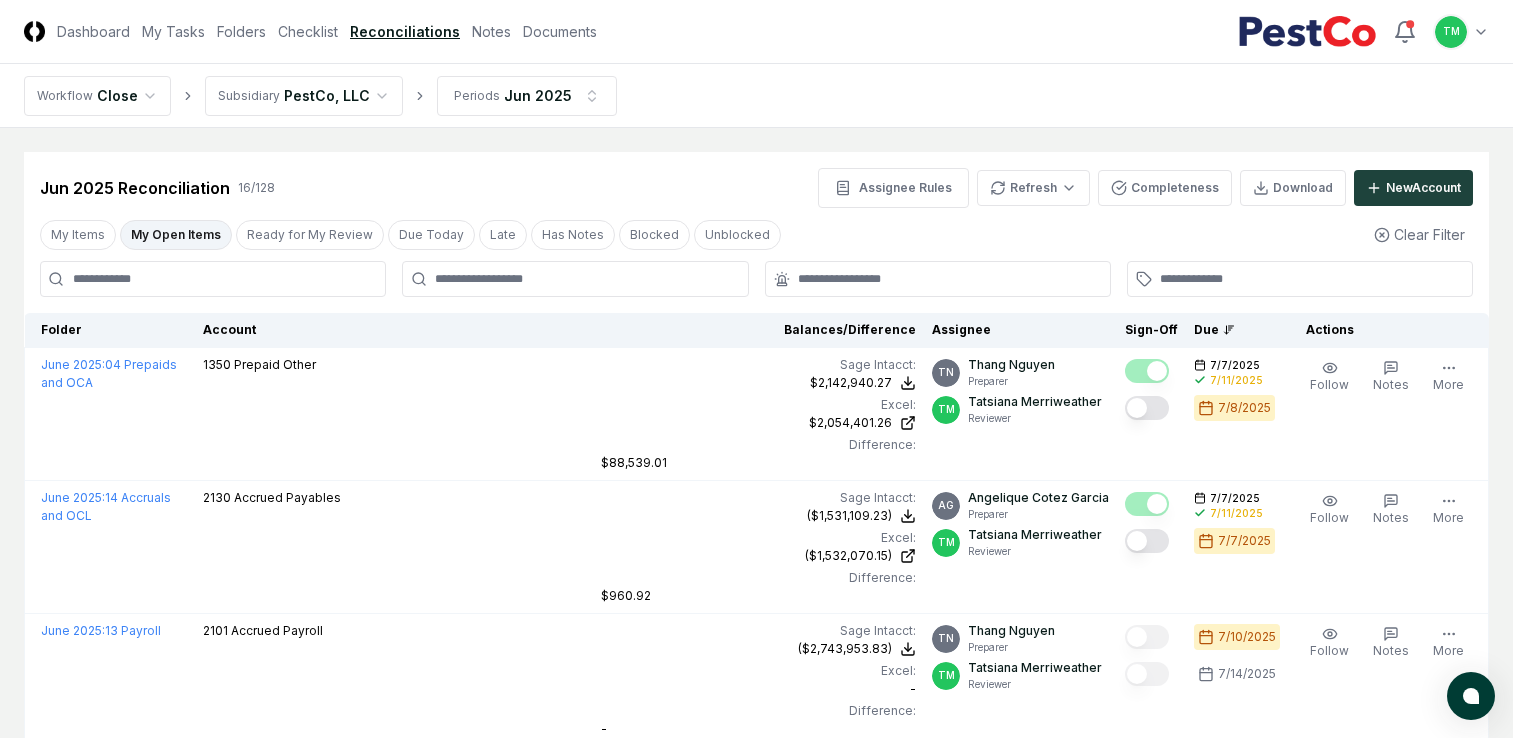 scroll, scrollTop: 900, scrollLeft: 0, axis: vertical 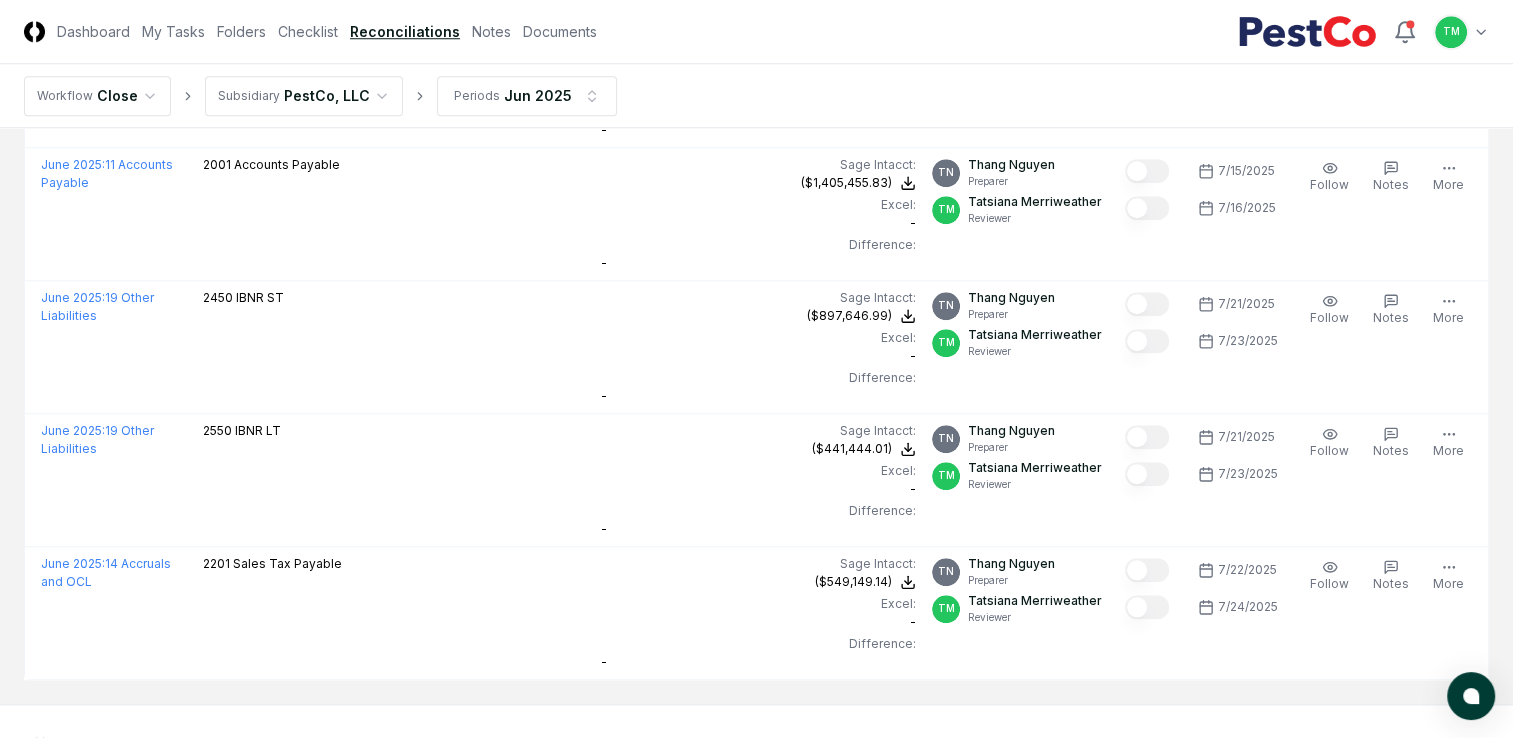 click on "CloseCore Dashboard My Tasks Folders Checklist Reconciliations Notes Documents Toggle navigation menu   TM Toggle user menu Workflow Close Subsidiary PestCo, LLC Periods Jun 2025 Cancel Reassign Jun 2025 Reconciliation 16 / 128 Assignee Rules Refresh Completeness Download New  Account My Items My Open Items Ready for My Review Due Today Late Has Notes Blocked Unblocked Clear Filter Folder Account Balances/Difference Per  Sage Intacct Per Excel Difference Assignee Sign-Off   Due Actions June 2025 :  04 Prepaids and OCA 1350   Prepaid Other Sage Intacct : $2,142,940.27 Excel: $2,054,401.26 Difference: $88,539.01 $2,142,940.27 $2,054,401.26 $88,539.01 TN [LAST] [LAST] Preparer TM [LAST] [LAST] Reviewer 7/7/2025 7/11/2025 7/8/2025 Follow Notes Edit Task More June 2025 :  14 Accruals and OCL 2130   Accrued Payables Sage Intacct : ($1,531,109.23) Excel: ($1,532,070.15) Difference: $960.92 ($1,531,109.23) ($1,532,070.15) $960.92 AG [LAST] [LAST] Preparer TM [LAST] [LAST] Reviewer 7/7/2025" at bounding box center [756, -488] 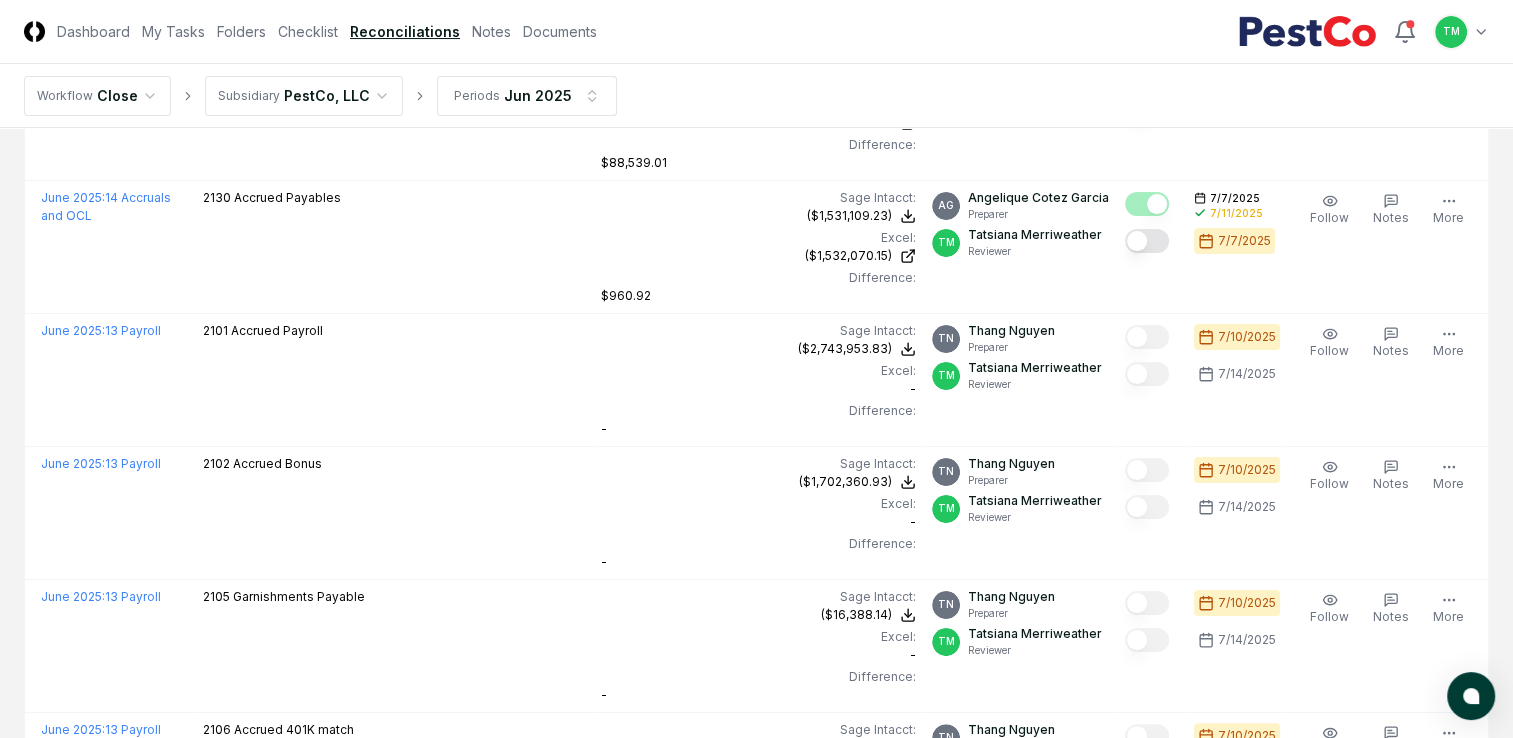 scroll, scrollTop: 0, scrollLeft: 0, axis: both 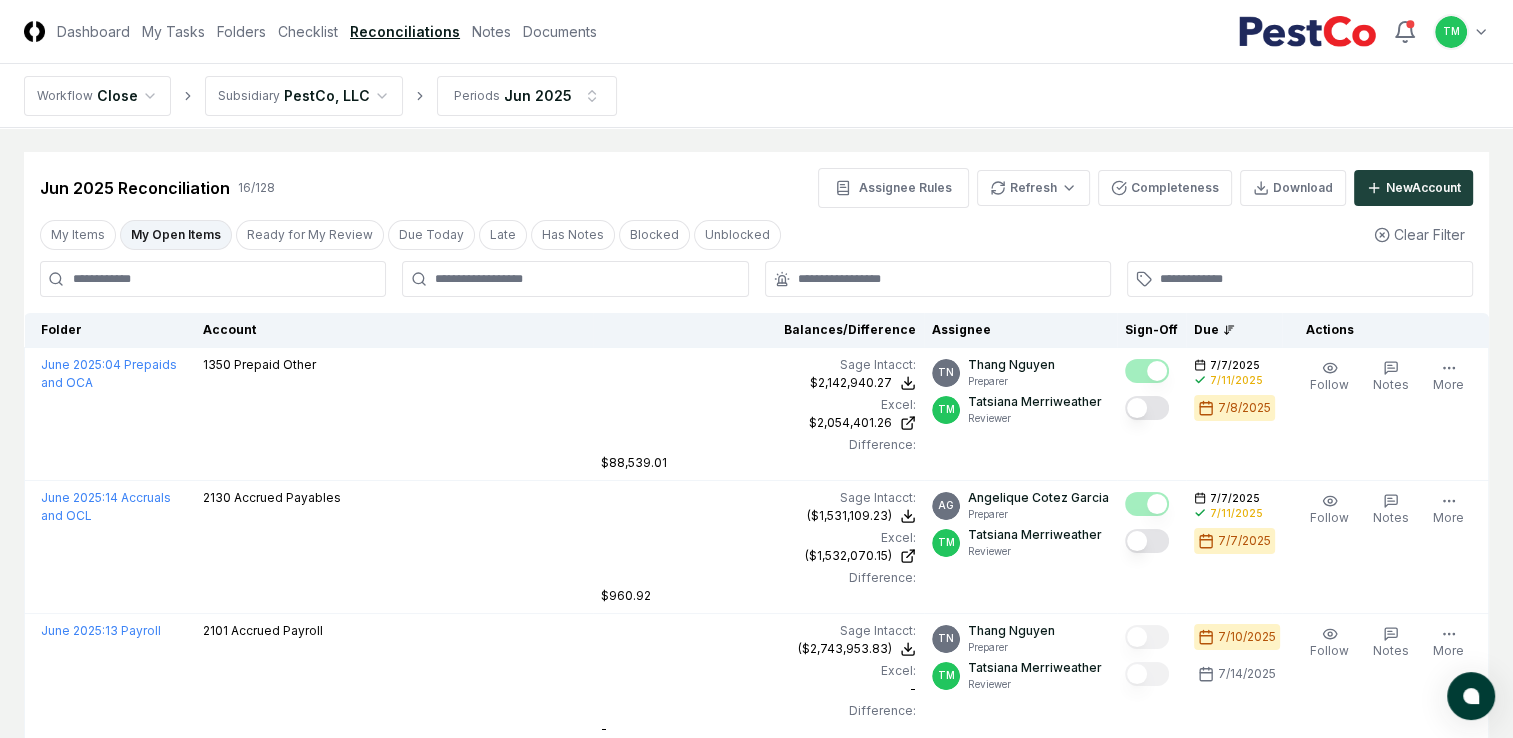 click at bounding box center (213, 279) 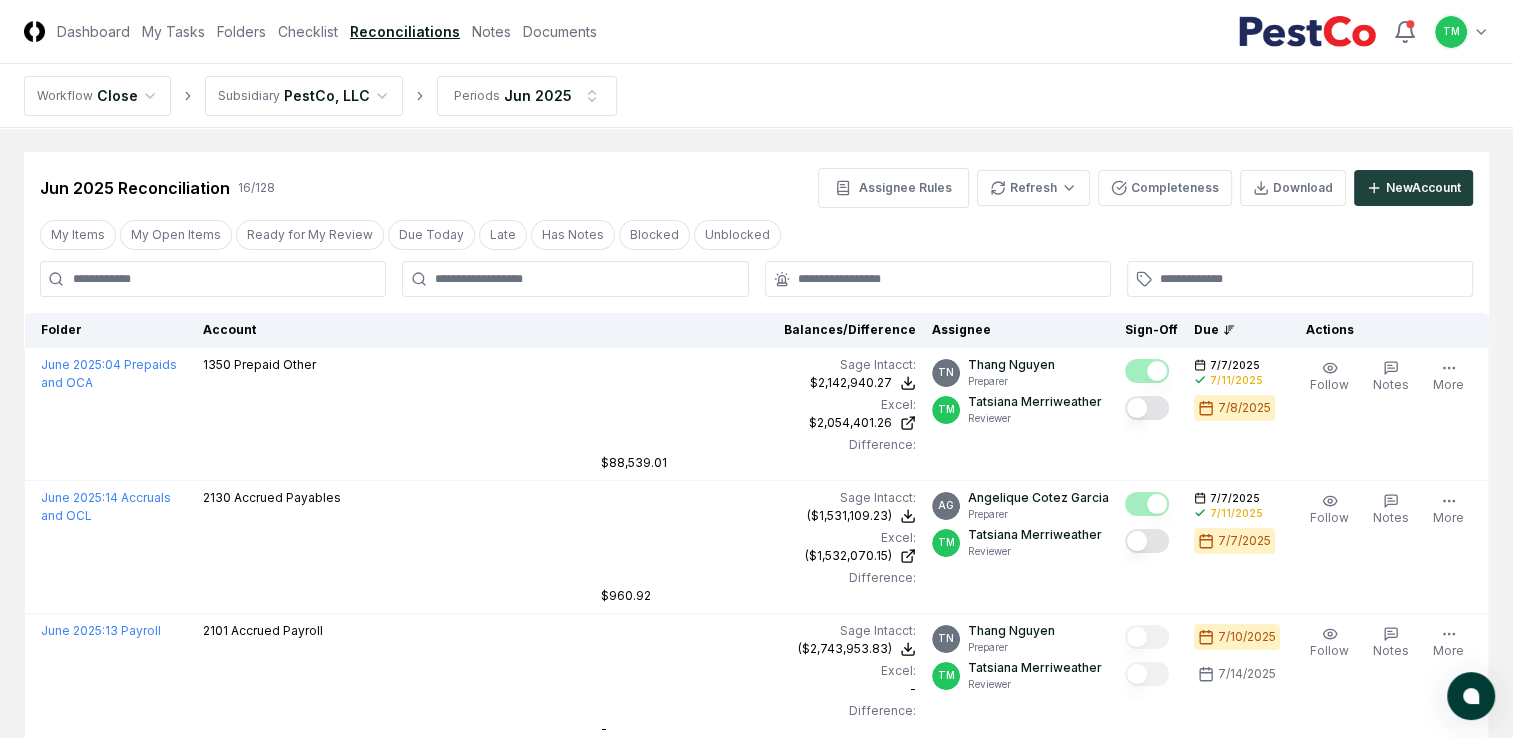 click at bounding box center [213, 279] 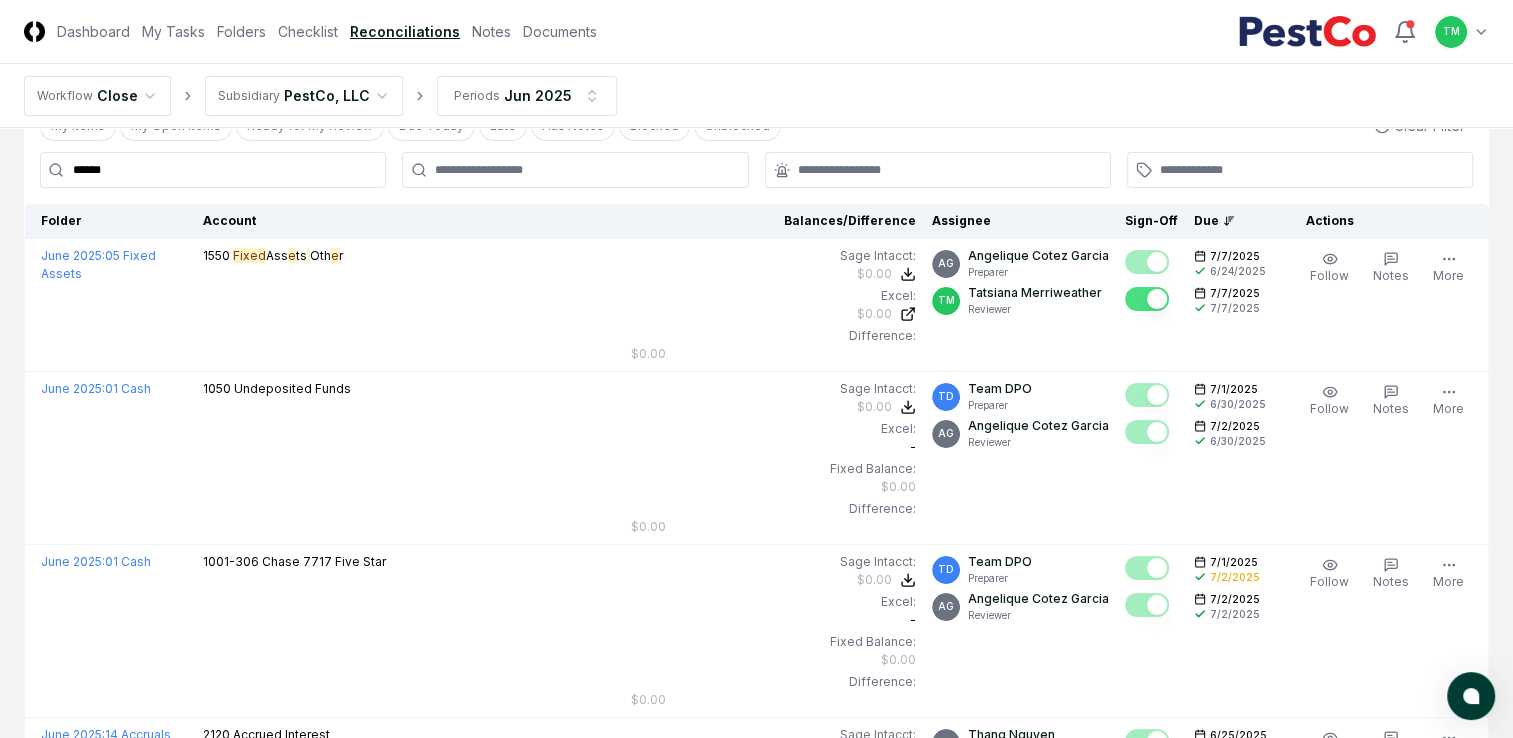 scroll, scrollTop: 0, scrollLeft: 0, axis: both 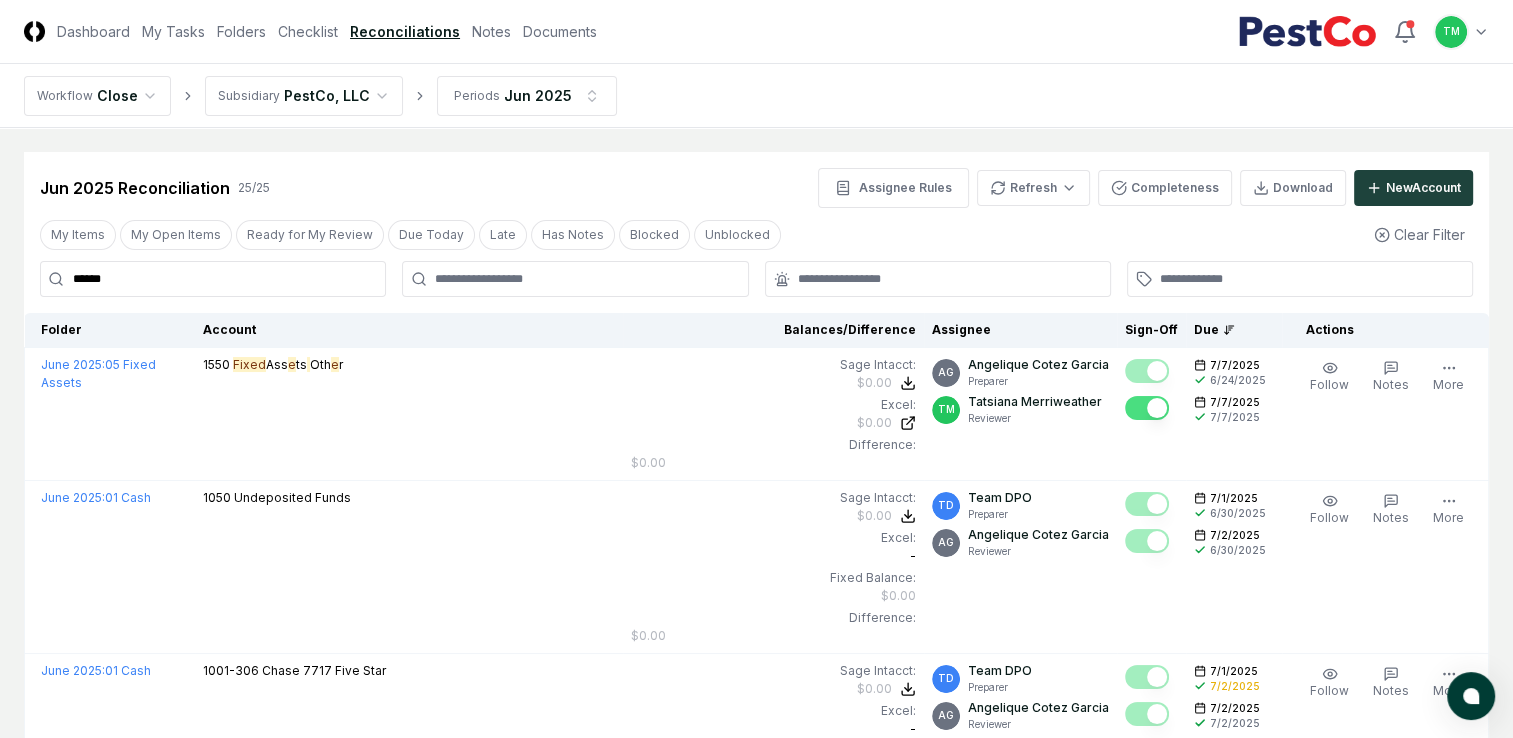 drag, startPoint x: 121, startPoint y: 274, endPoint x: 93, endPoint y: 270, distance: 28.284271 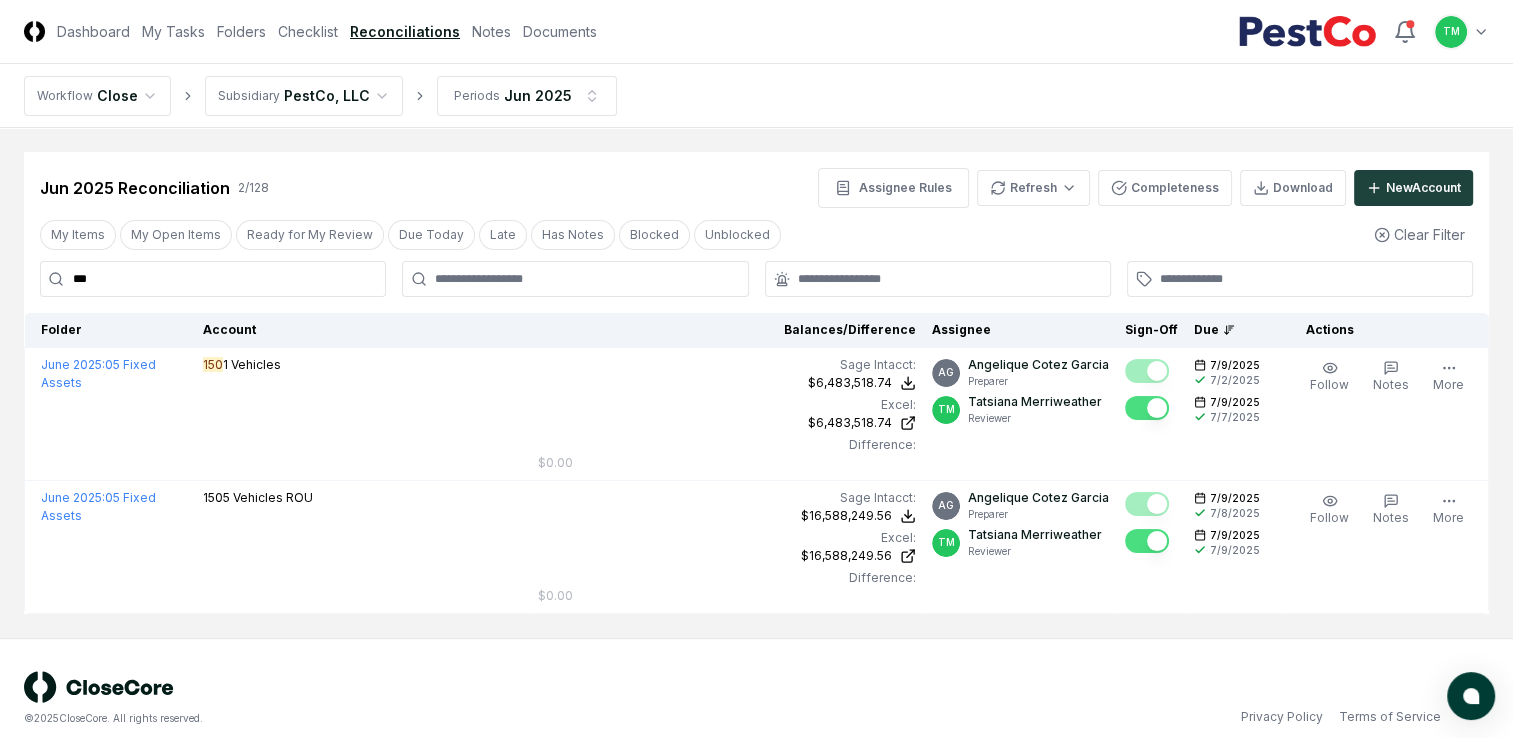 drag, startPoint x: 107, startPoint y: 278, endPoint x: 3, endPoint y: 263, distance: 105.076164 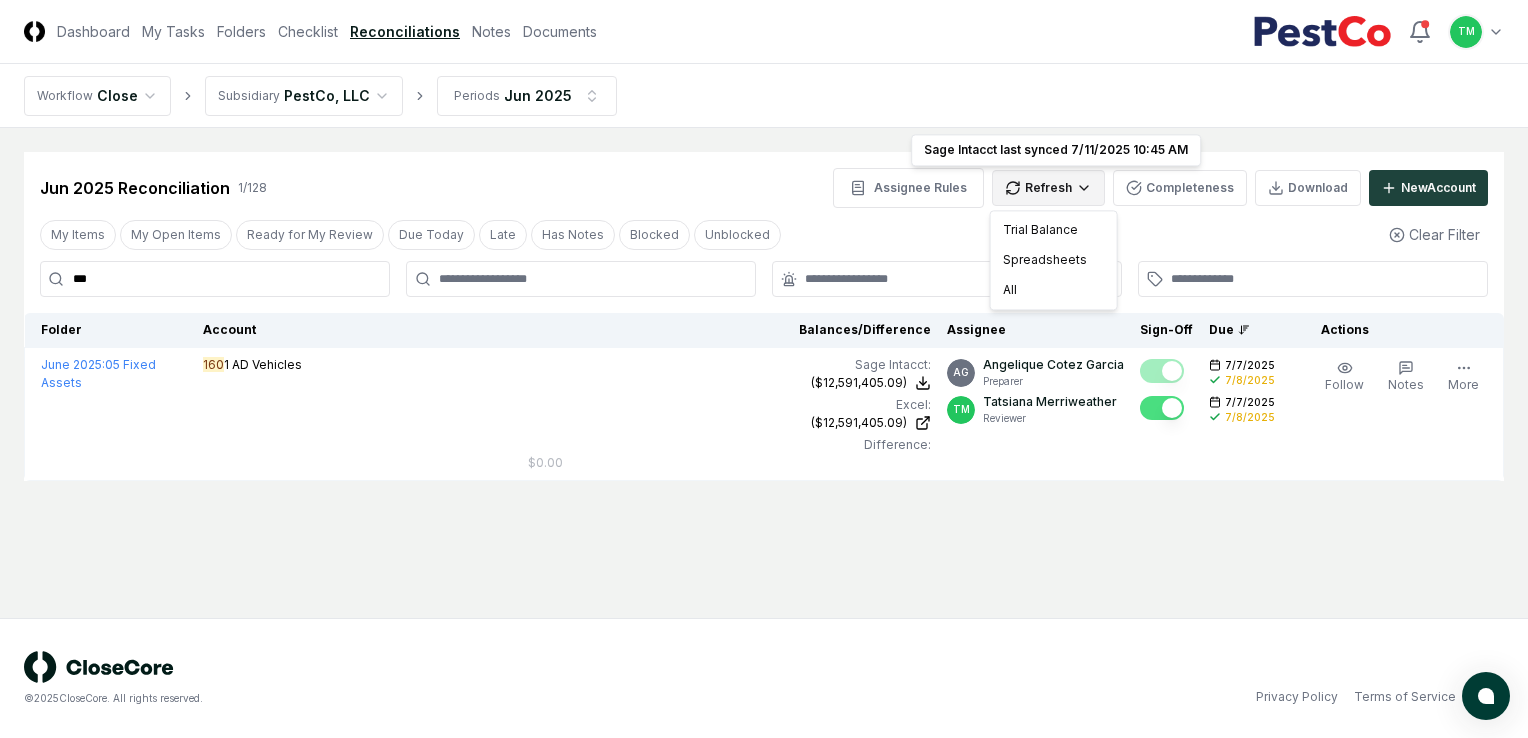 click on "CloseCore Dashboard My Tasks Folders Checklist Reconciliations Notes Documents Toggle navigation menu   TM Toggle user menu Workflow Close Subsidiary PestCo, LLC Periods Jun 2025 Cancel Reassign Jun 2025 Reconciliation 1 / 128 Assignee Rules Refresh Sage Intacct last synced 7/11/2025 10:45 AM Sage Intacct last synced 7/11/2025 10:45 AM Completeness Download New  Account My Items My Open Items Ready for My Review Due Today Late Has Notes Blocked Unblocked Clear Filter *** Folder Account Balances/Difference Per  Sage Intacct Per Excel Difference Assignee Sign-Off   Due Actions June 2025 :  05 Fixed Assets 160 1   AD Vehicles Sage Intacct : ($12,591,405.09) Excel: ($12,591,405.09) Difference: $0.00 ($12,591,405.09) ($12,591,405.09) $0.00 AG [LAST] [LAST] Preparer TM [LAST] [LAST] Reviewer 7/7/2025 7/8/2025 7/7/2025 7/8/2025 Follow Notes Edit Task More ©  2025  CloseCore. All rights reserved. Privacy Policy Terms of Service Trial Balance Spreadsheets All" at bounding box center [764, 369] 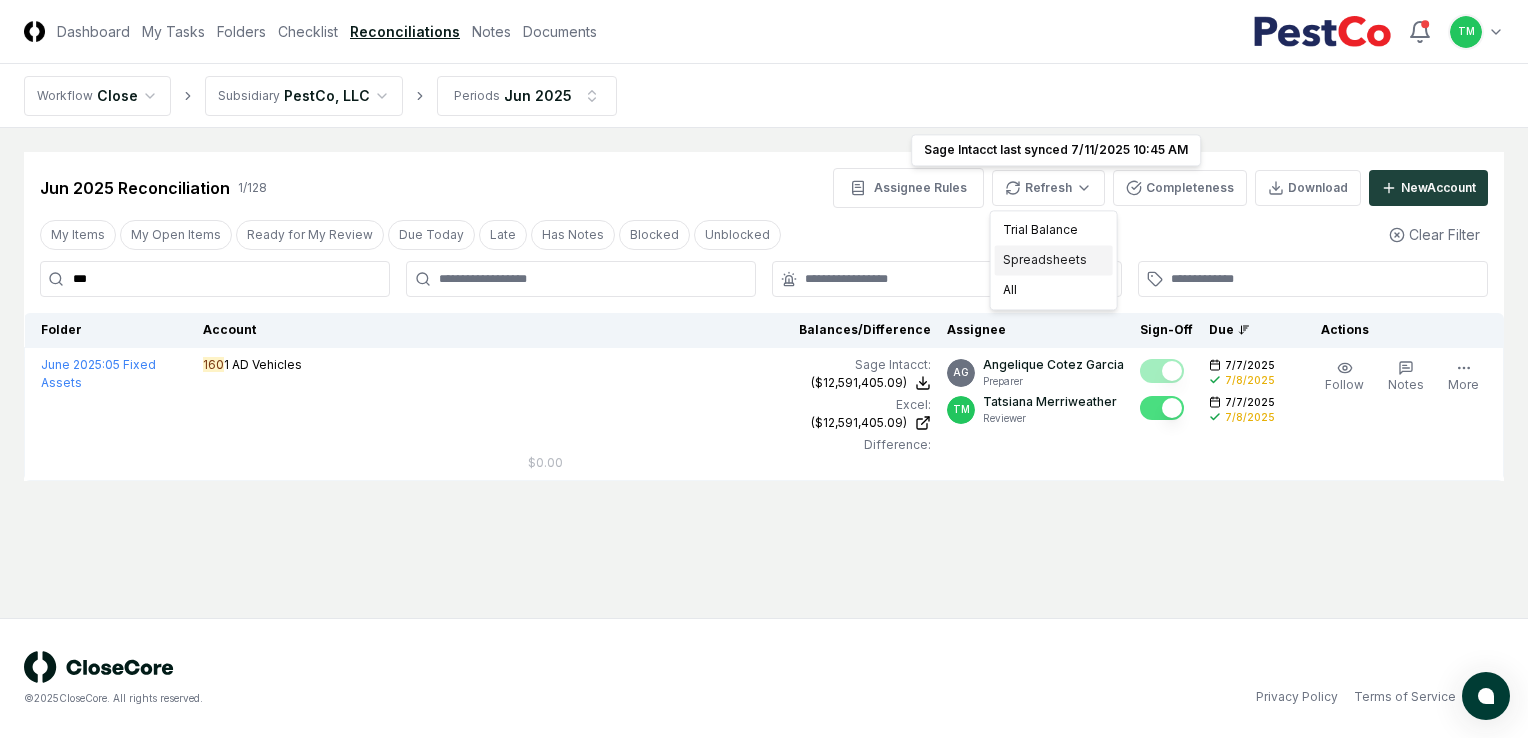 click on "Spreadsheets" at bounding box center [1054, 260] 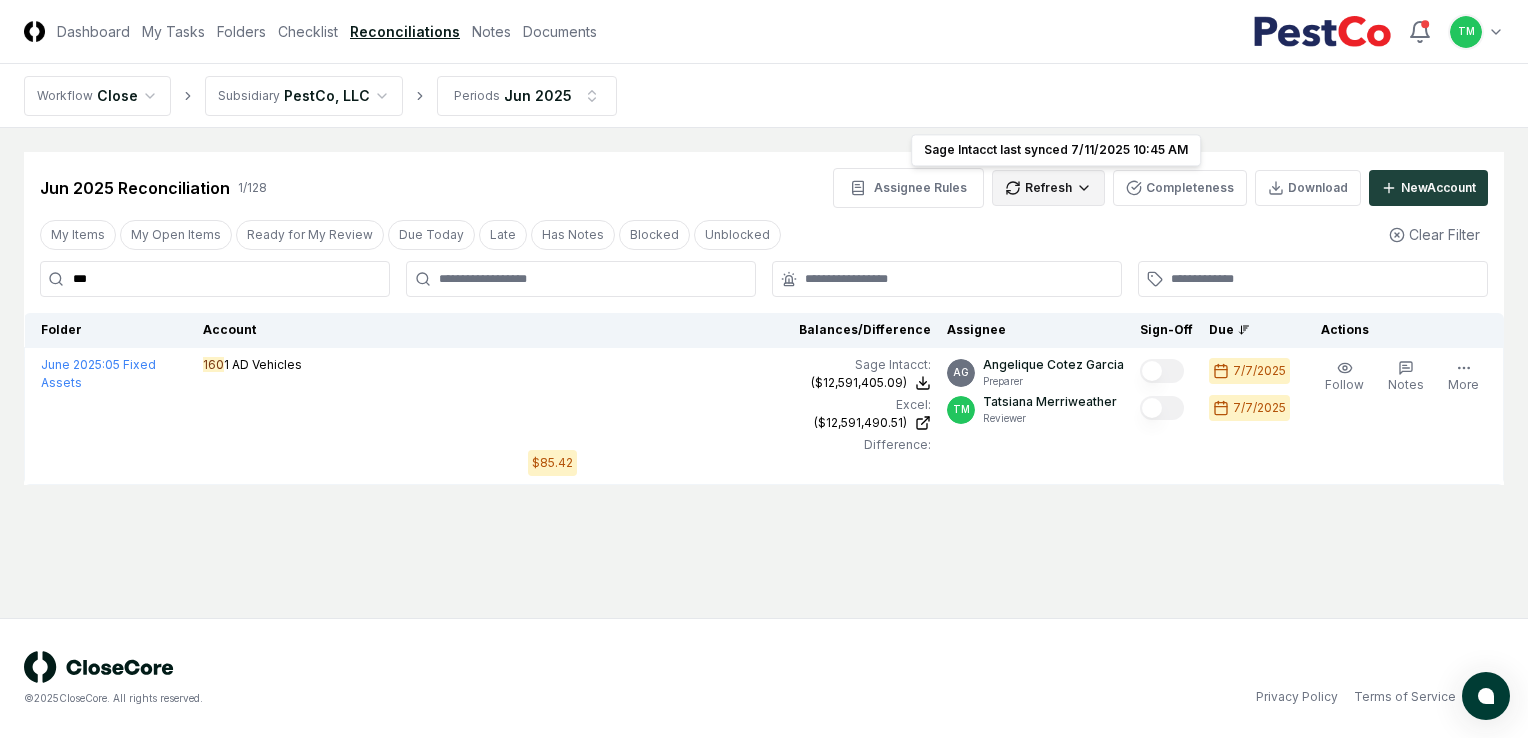 click on "CloseCore Dashboard My Tasks Folders Checklist Reconciliations Notes Documents Toggle navigation menu   TM Toggle user menu Workflow Close Subsidiary PestCo, LLC Periods Jun 2025 Cancel Reassign Jun 2025 Reconciliation 1 / 128 Assignee Rules Refresh Sage Intacct last synced 7/11/2025 10:45 AM Sage Intacct last synced 7/11/2025 10:45 AM Completeness Download New  Account My Items My Open Items Ready for My Review Due Today Late Has Notes Blocked Unblocked Clear Filter *** Folder Account Balances/Difference Per  Sage Intacct Per Excel Difference Assignee Sign-Off   Due Actions June 2025 :  05 Fixed Assets 160 1   AD Vehicles Sage Intacct : ($12,591,405.09) Excel: ($12,591,490.51) Difference: $85.42 ($12,591,405.09) ($12,591,490.51) $85.42 AG [LAST] [LAST] Preparer TM [LAST] [LAST] Reviewer 7/7/2025 7/7/2025 Follow Notes Edit Task More ©  2025  CloseCore. All rights reserved. Privacy Policy Terms of Service" at bounding box center [764, 369] 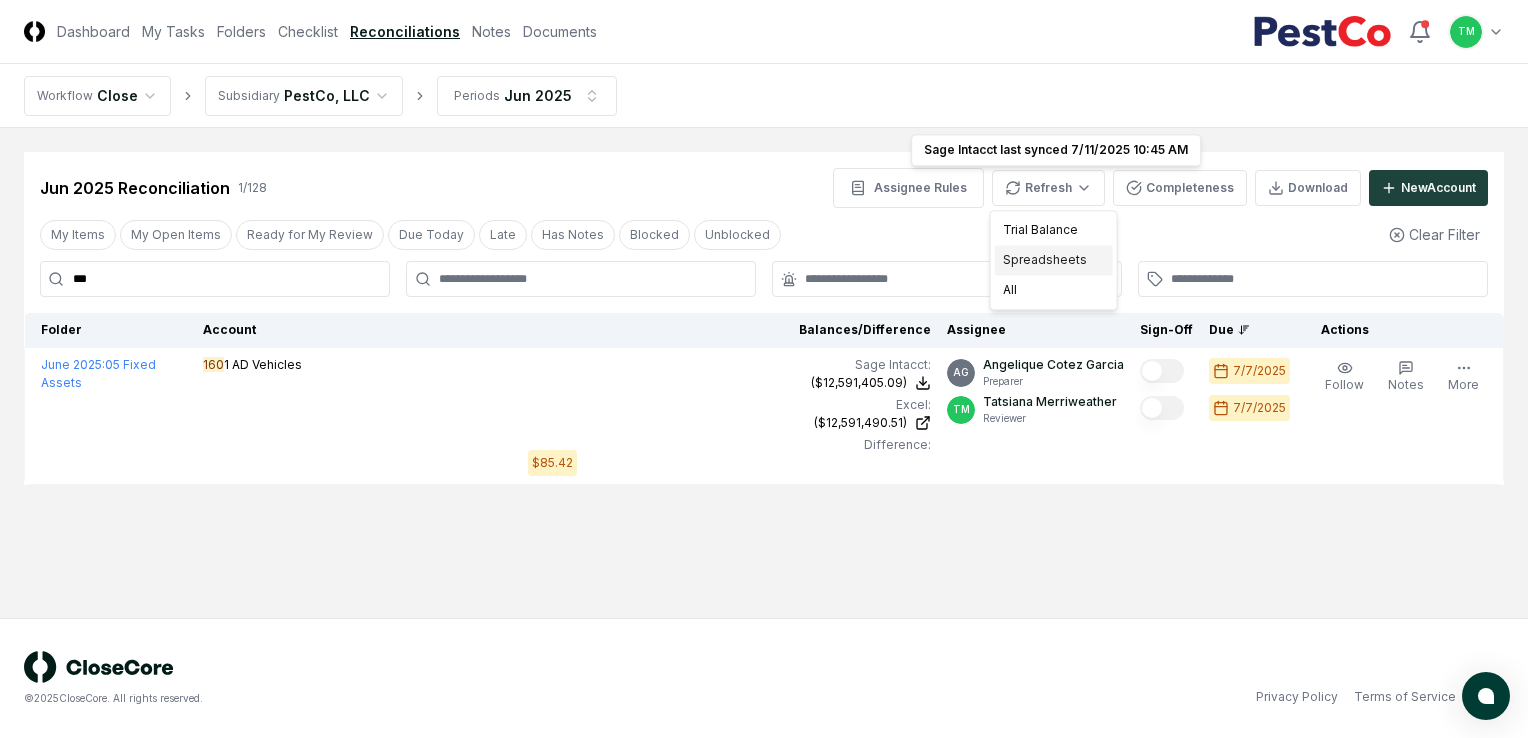 click on "Spreadsheets" at bounding box center [1054, 260] 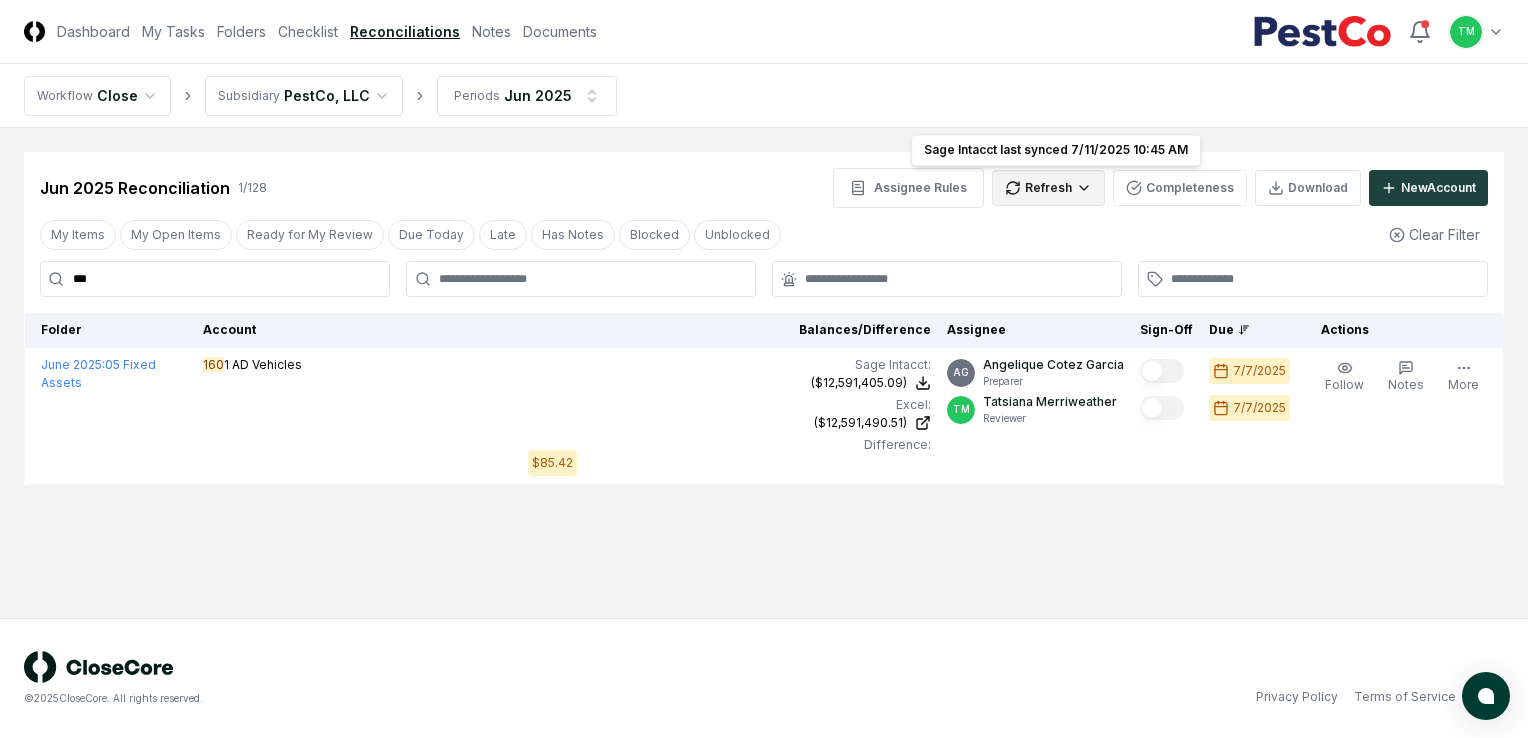 click on "CloseCore Dashboard My Tasks Folders Checklist Reconciliations Notes Documents Toggle navigation menu   TM Toggle user menu Workflow Close Subsidiary PestCo, LLC Periods Jun 2025 Cancel Reassign Jun 2025 Reconciliation 1 / 128 Assignee Rules Refresh Sage Intacct last synced 7/11/2025 10:45 AM Sage Intacct last synced 7/11/2025 10:45 AM Completeness Download New  Account My Items My Open Items Ready for My Review Due Today Late Has Notes Blocked Unblocked Clear Filter *** Folder Account Balances/Difference Per  Sage Intacct Per Excel Difference Assignee Sign-Off   Due Actions June 2025 :  05 Fixed Assets 160 1   AD Vehicles Sage Intacct : ($12,591,405.09) Excel: ($12,591,490.51) Difference: $85.42 ($12,591,405.09) ($12,591,490.51) $85.42 AG [LAST] [LAST] Preparer TM [LAST] [LAST] Reviewer 7/7/2025 7/7/2025 Follow Notes Edit Task More ©  2025  CloseCore. All rights reserved. Privacy Policy Terms of Service" at bounding box center (764, 369) 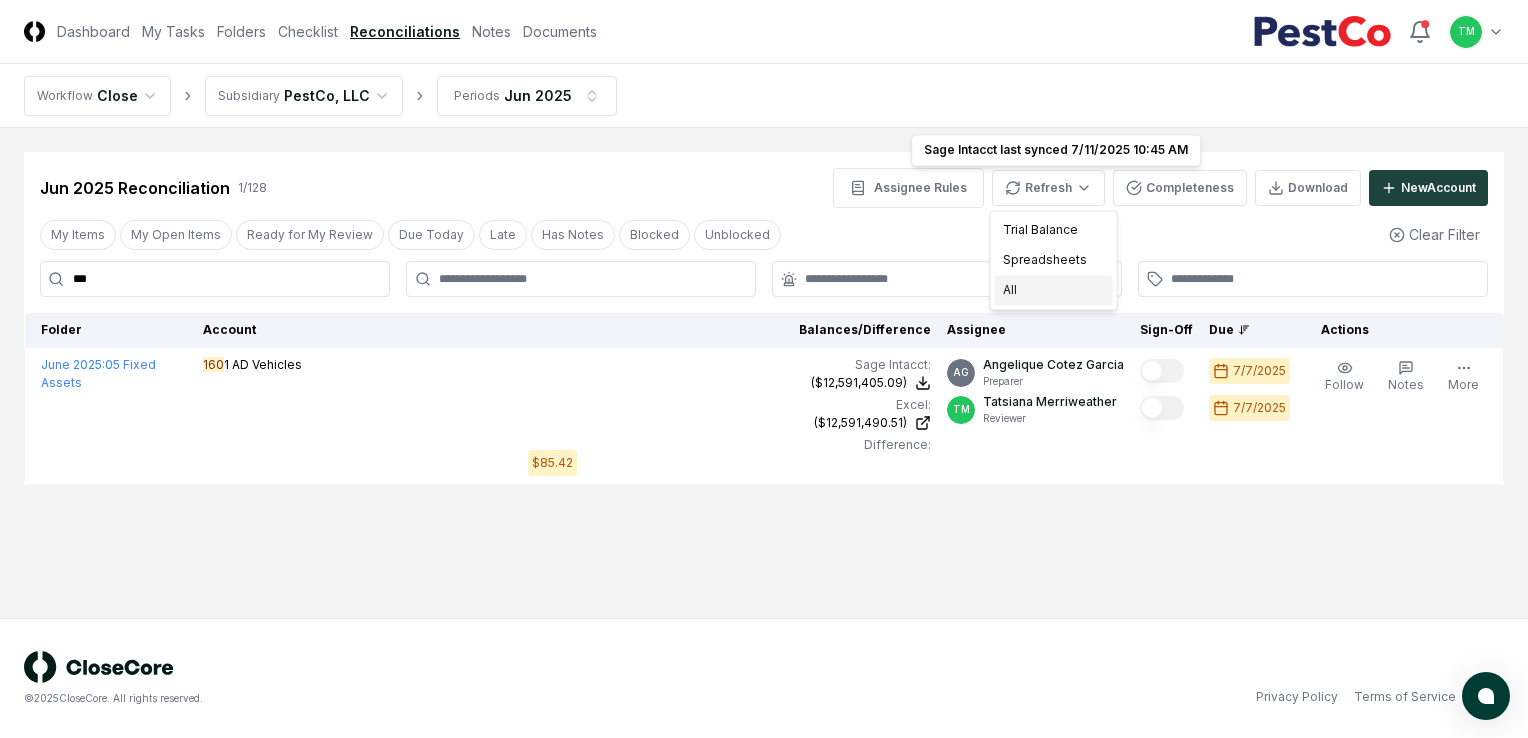 click on "All" at bounding box center [1054, 290] 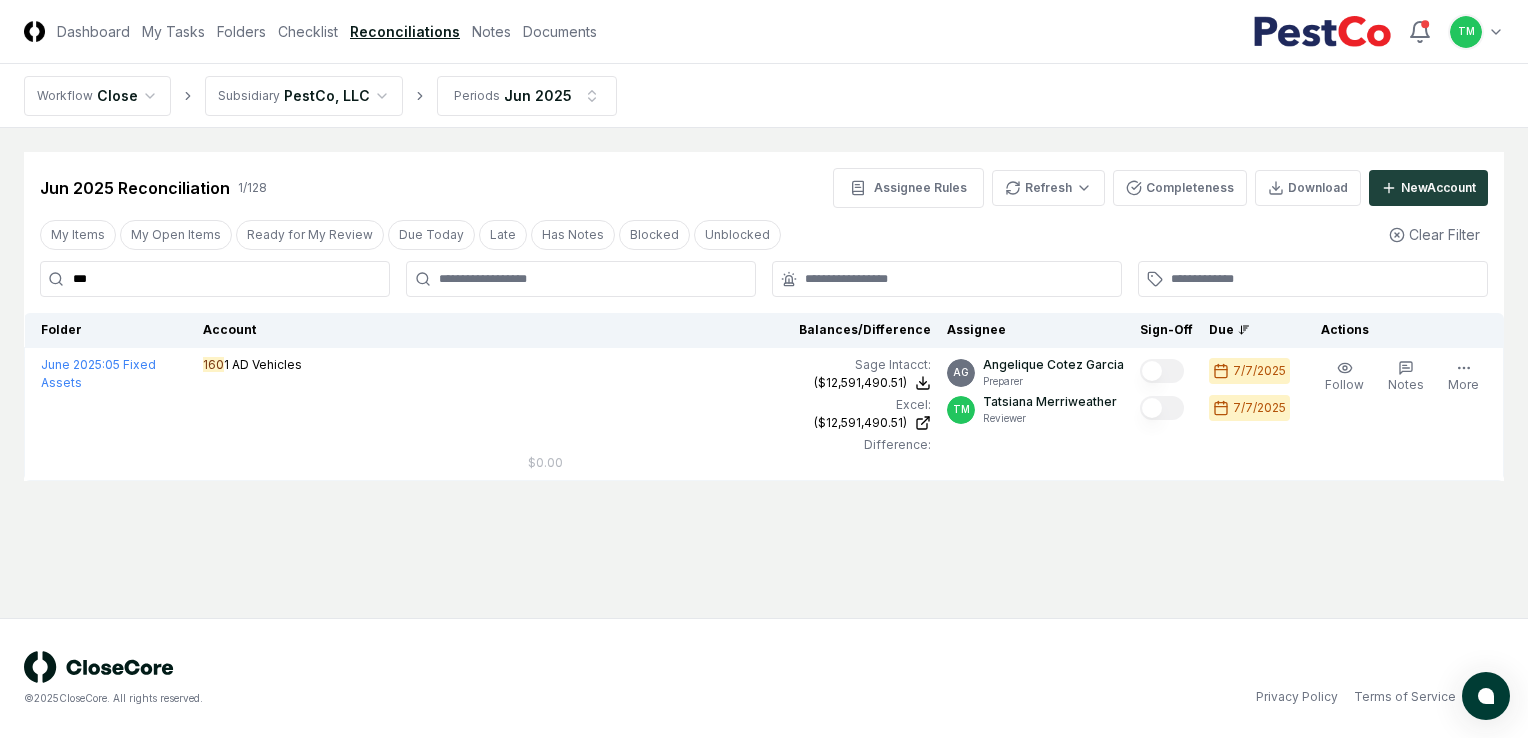click on "***" at bounding box center (215, 279) 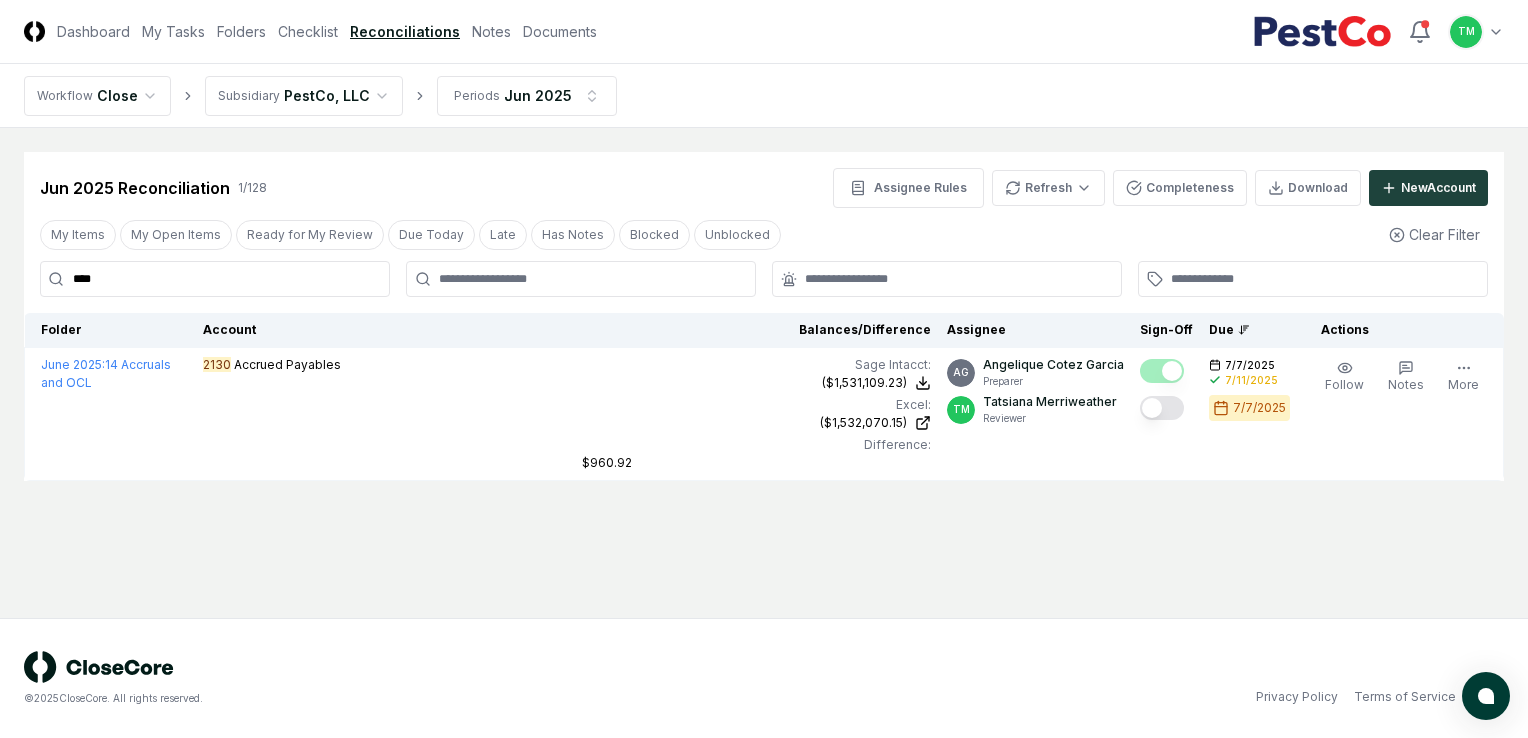 type on "****" 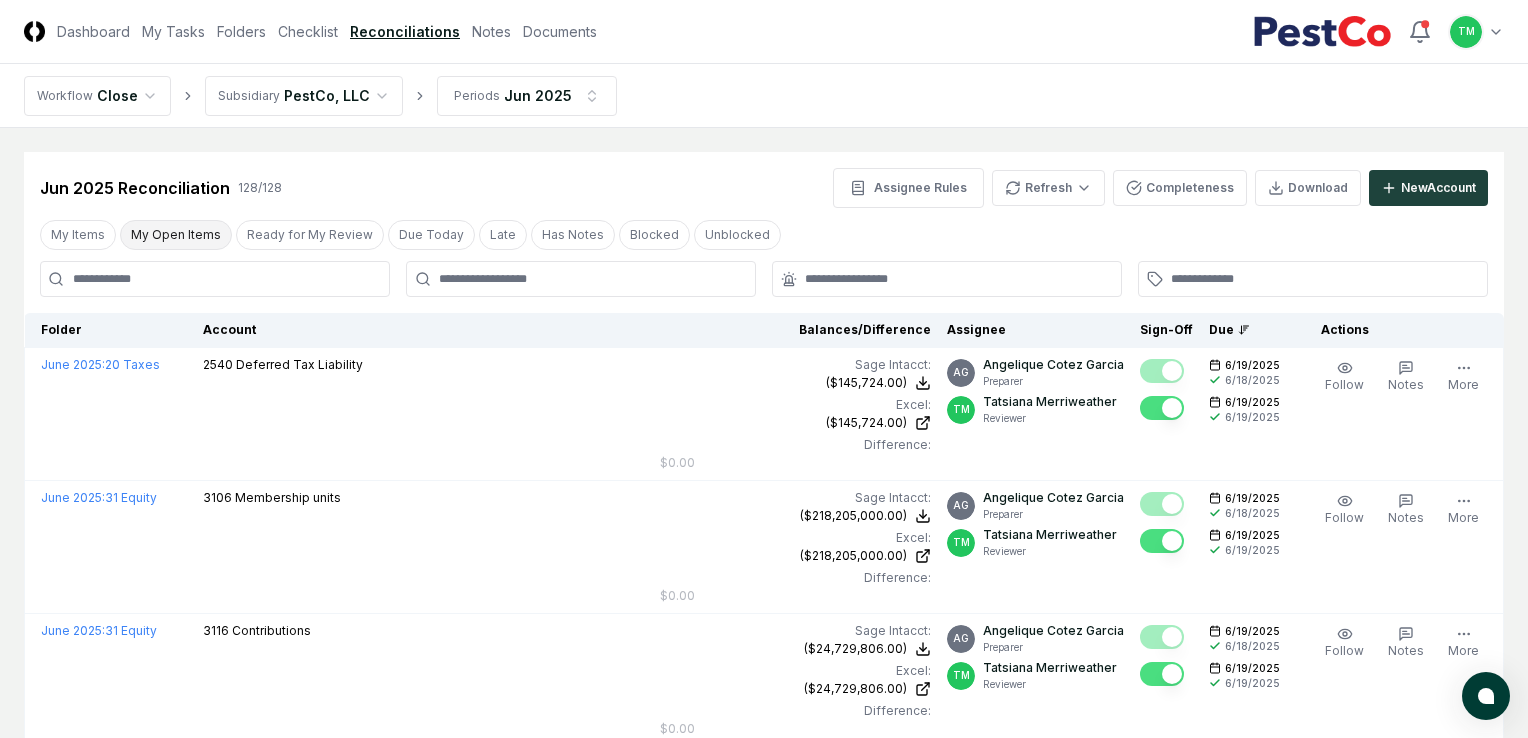 click on "My Open Items" at bounding box center [176, 235] 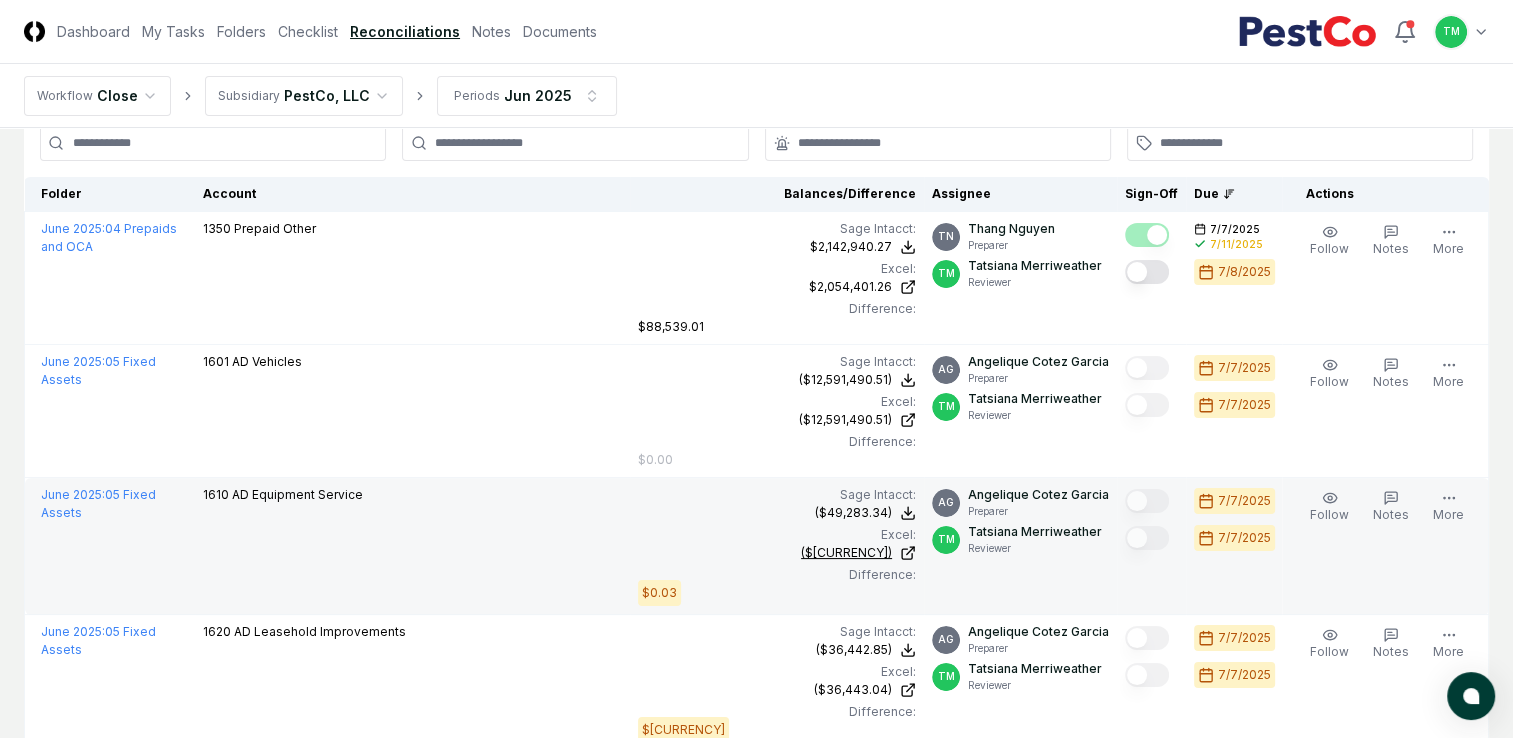 scroll, scrollTop: 0, scrollLeft: 0, axis: both 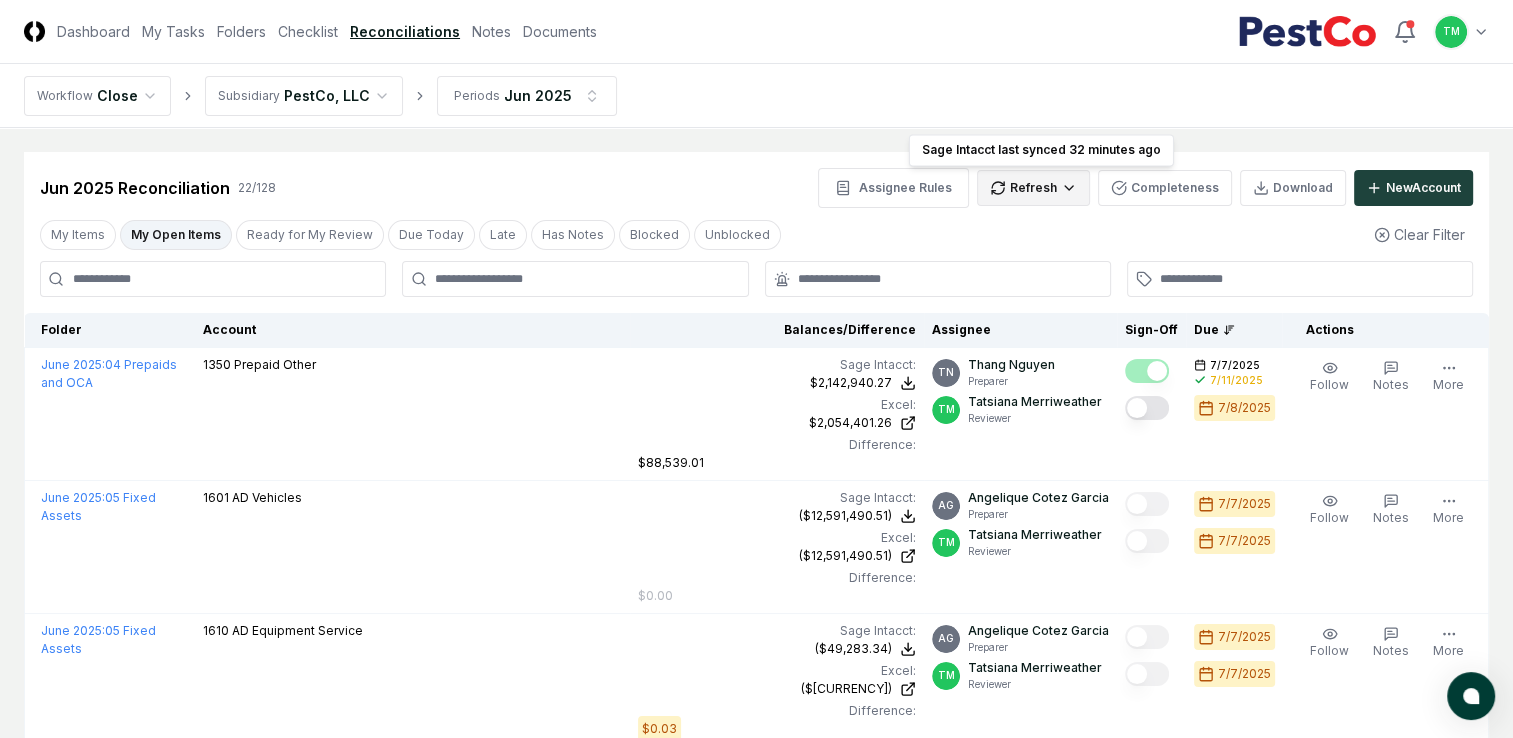 click on "CloseCore Dashboard My Tasks Folders Checklist Reconciliations Notes Documents Toggle navigation menu   TM Toggle user menu Workflow Close Subsidiary PestCo, LLC Periods Jun 2025 Cancel Reassign Jun 2025 Reconciliation 22 / 128 Assignee Rules Refresh Sage Intacct last synced 32 minutes ago Sage Intacct last synced 32 minutes ago Completeness Download New  Account My Items My Open Items Ready for My Review Due Today Late Has Notes Blocked Unblocked Clear Filter Folder Account Balances/Difference Per  Sage Intacct Per Excel Difference Assignee Sign-Off   Due Actions June 2025 :  04 Prepaids and OCA 1350   Prepaid Other Sage Intacct : $2,142,940.27 Excel: $2,054,401.26 Difference: $88,539.01 $2,142,940.27 $2,054,401.26 $88,539.01 TN [LAST] [LAST] Preparer TM [LAST] [LAST] Reviewer 7/7/2025 7/11/2025 7/8/2025 Follow Notes Edit Task More June 2025 :  05 Fixed Assets 1601   AD Vehicles Sage Intacct : ($12,591,490.51) Excel: ($12,591,490.51) Difference: $0.00 ($12,591,490.51) ($12,591,490.51) $0.00 AG TM" at bounding box center [756, 1721] 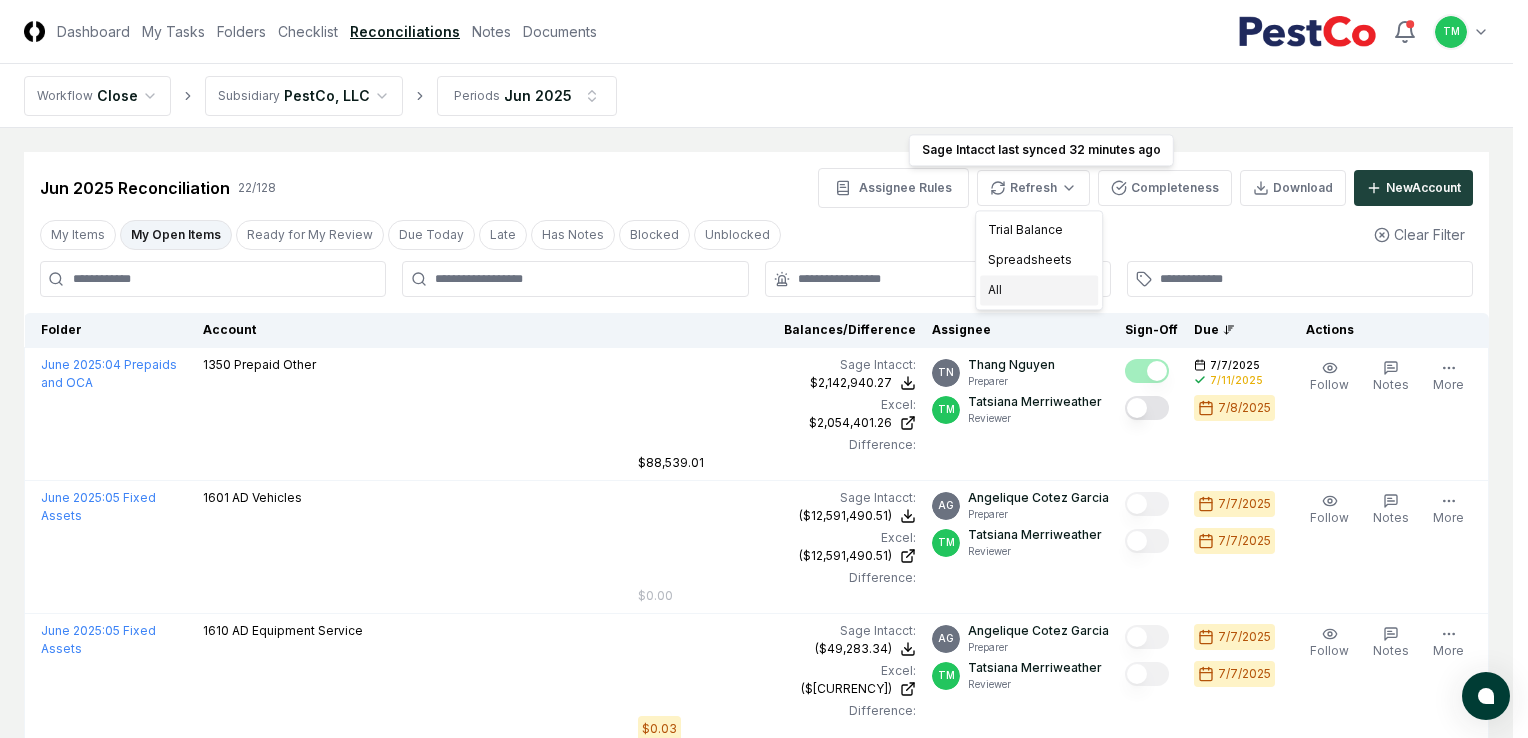 click on "All" at bounding box center [1039, 290] 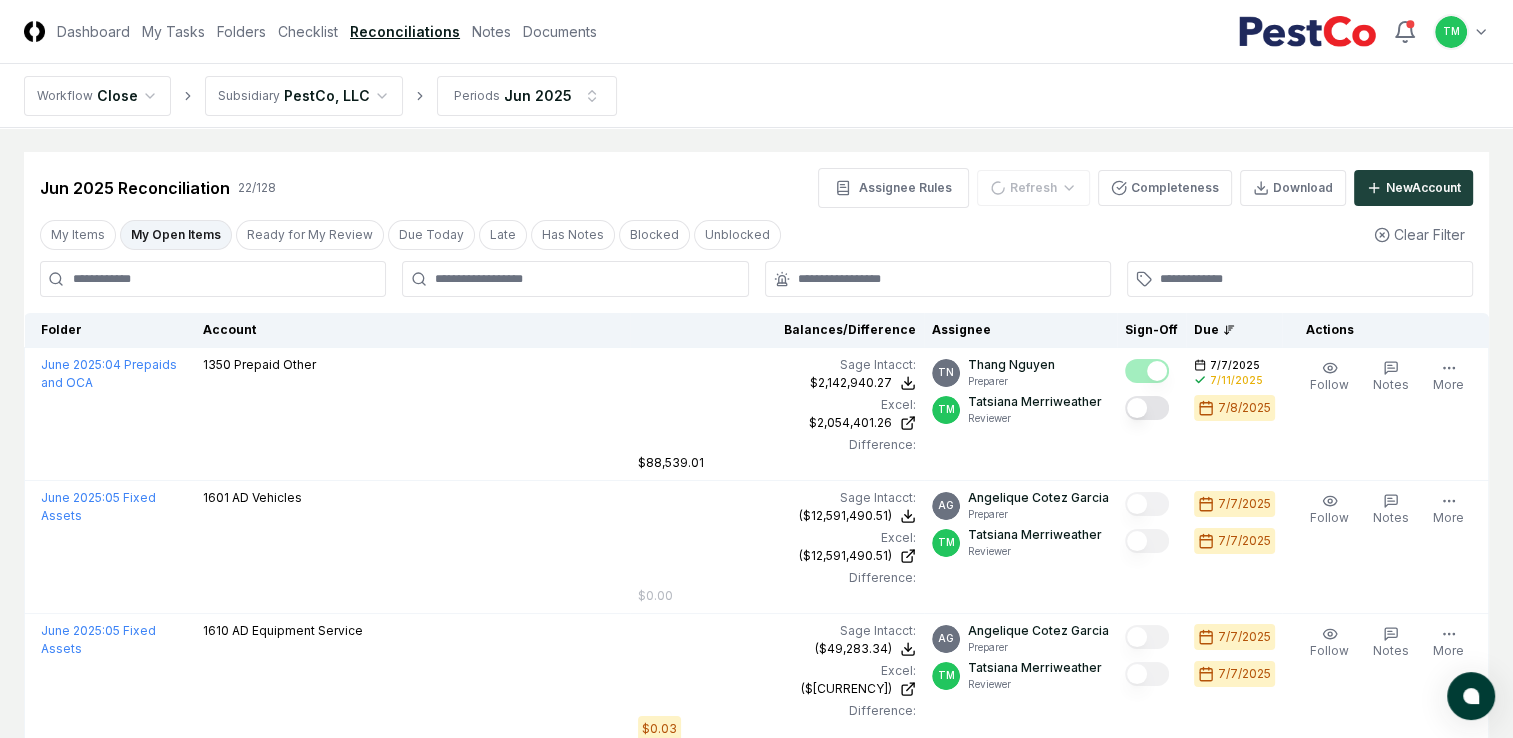 click on "CloseCore Dashboard My Tasks Folders Checklist Reconciliations Notes Documents Toggle navigation menu   TM Toggle user menu Workflow Close Subsidiary PestCo, LLC Periods Jun 2025 Cancel Reassign Jun 2025 Reconciliation 22 / 128 Assignee Rules Refresh Completeness Download New  Account My Items My Open Items Ready for My Review Due Today Late Has Notes Blocked Unblocked Clear Filter Folder Account Balances/Difference Per  Sage Intacct Per Excel Difference Assignee Sign-Off   Due Actions June 2025 :  04 Prepaids and OCA 1350   Prepaid Other Sage Intacct : $2,142,940.27 Excel: $2,054,401.26 Difference: $88,539.01 $2,142,940.27 $2,054,401.26 $88,539.01 TN [LAST] [LAST] Preparer TM [LAST] [LAST] Reviewer 7/7/2025 7/11/2025 7/8/2025 Follow Notes Edit Task More June 2025 :  05 Fixed Assets 1601   AD Vehicles Sage Intacct : ($12,591,490.51) Excel: ($12,591,490.51) Difference: $0.00 ($12,591,490.51) ($12,591,490.51) $0.00 AG [LAST] [LAST] Preparer TM [LAST] [LAST] Reviewer 7/7/2025 7/7/2025" at bounding box center (756, 1721) 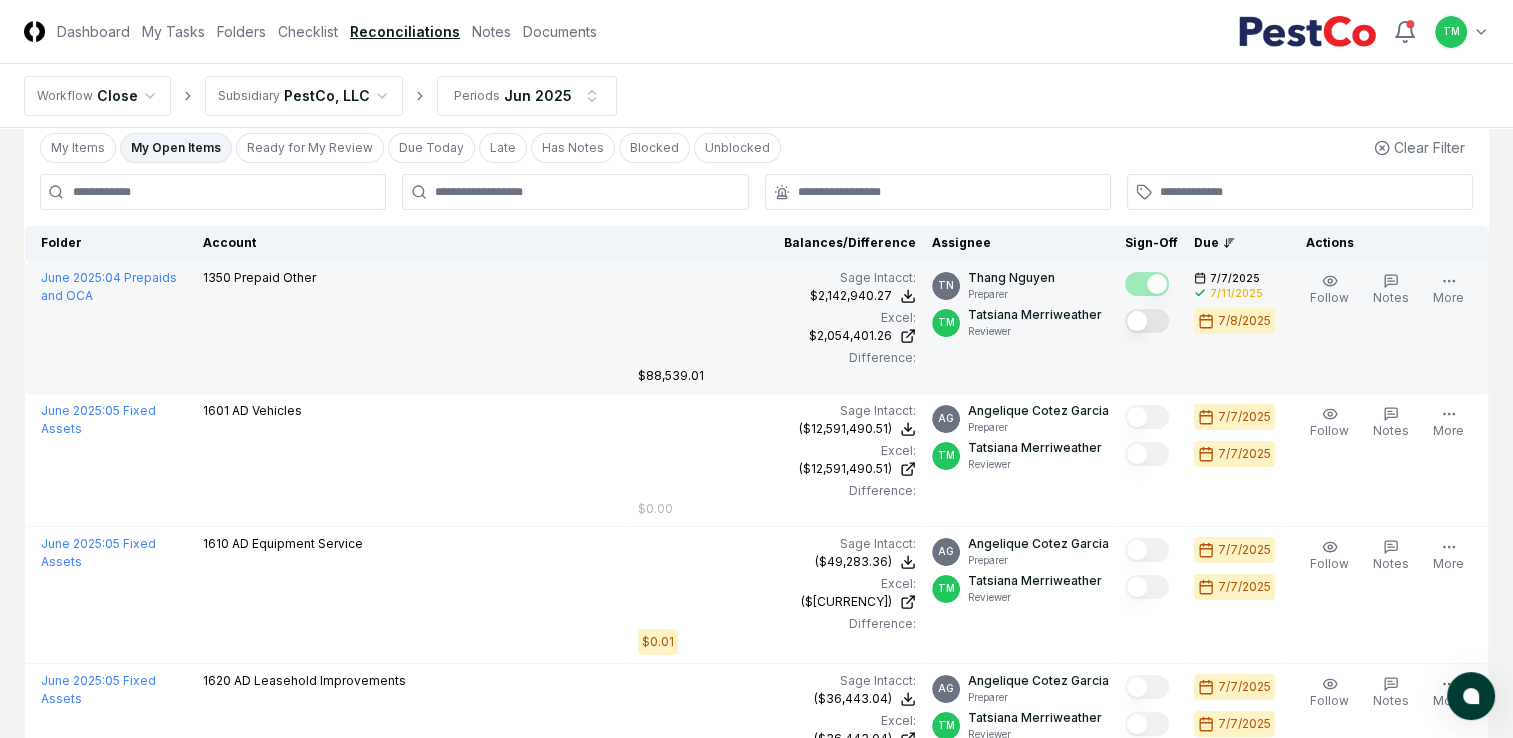scroll, scrollTop: 0, scrollLeft: 0, axis: both 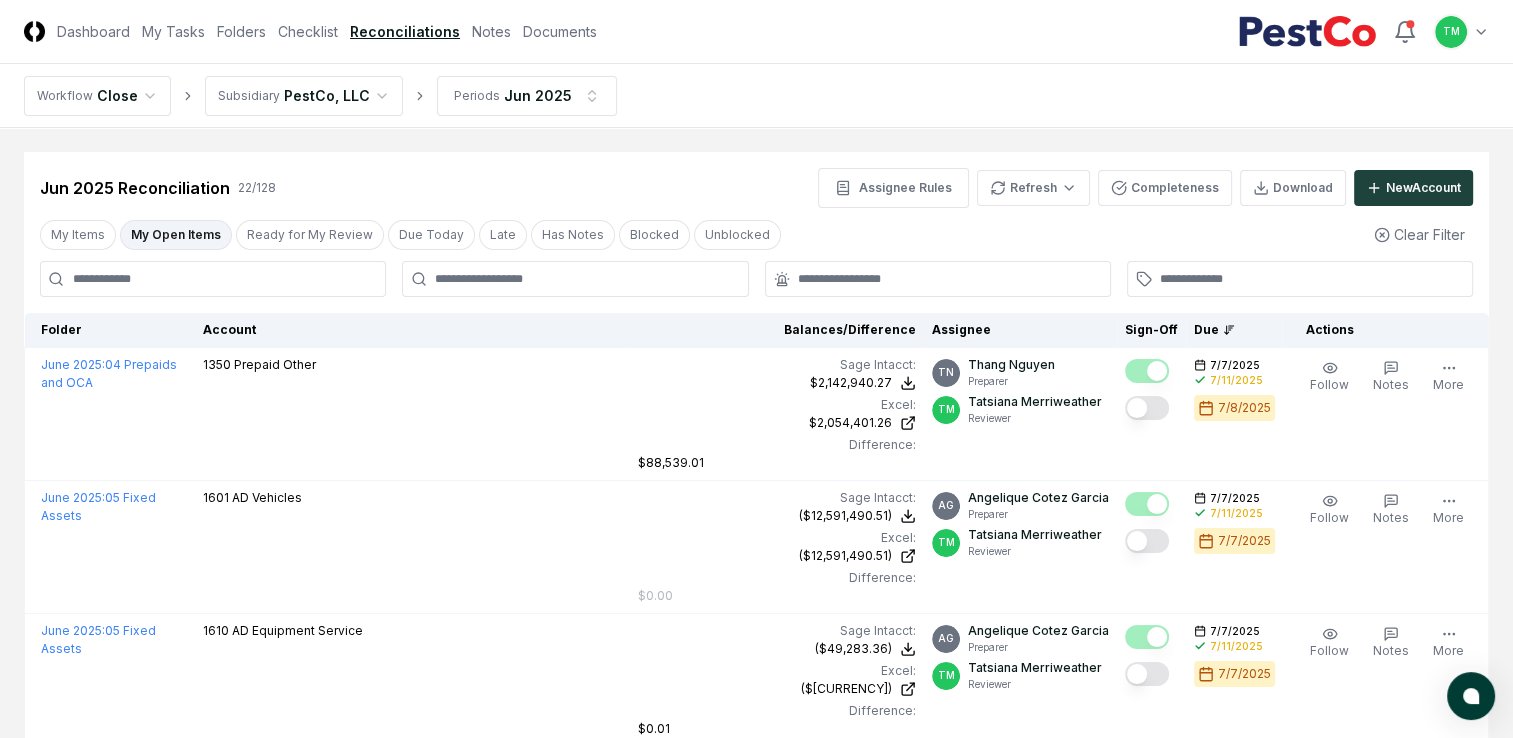 click at bounding box center [213, 279] 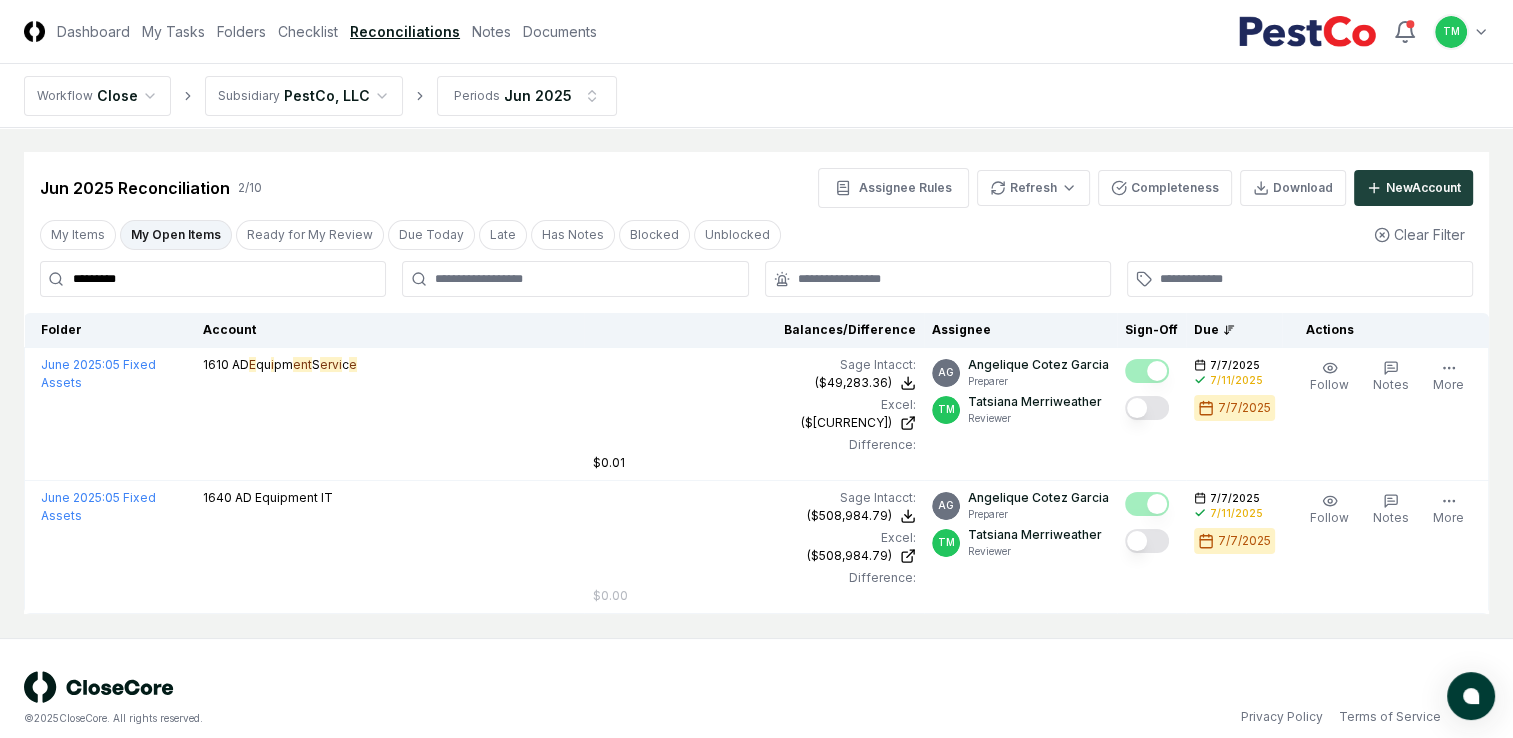 type on "*********" 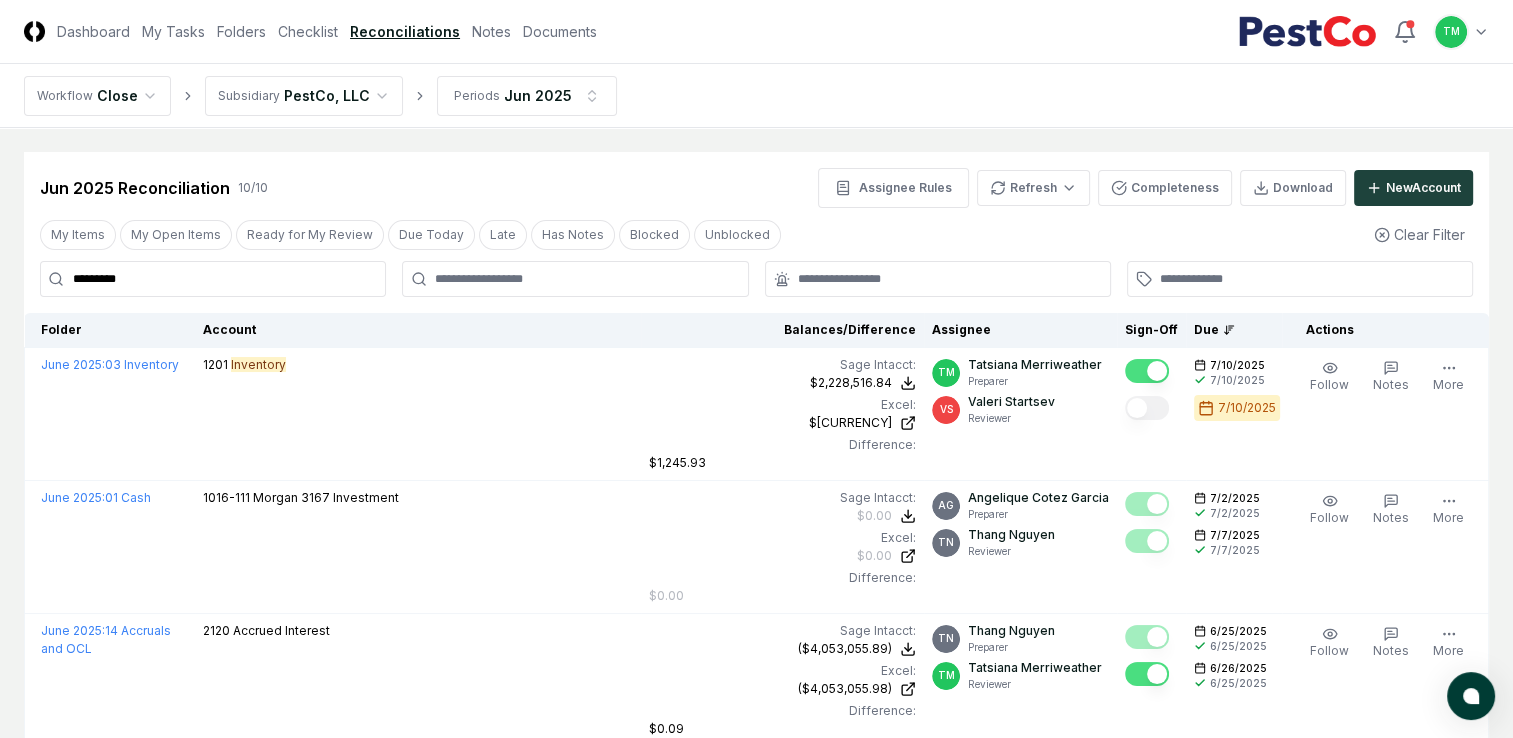 drag, startPoint x: 146, startPoint y: 268, endPoint x: 0, endPoint y: 277, distance: 146.27713 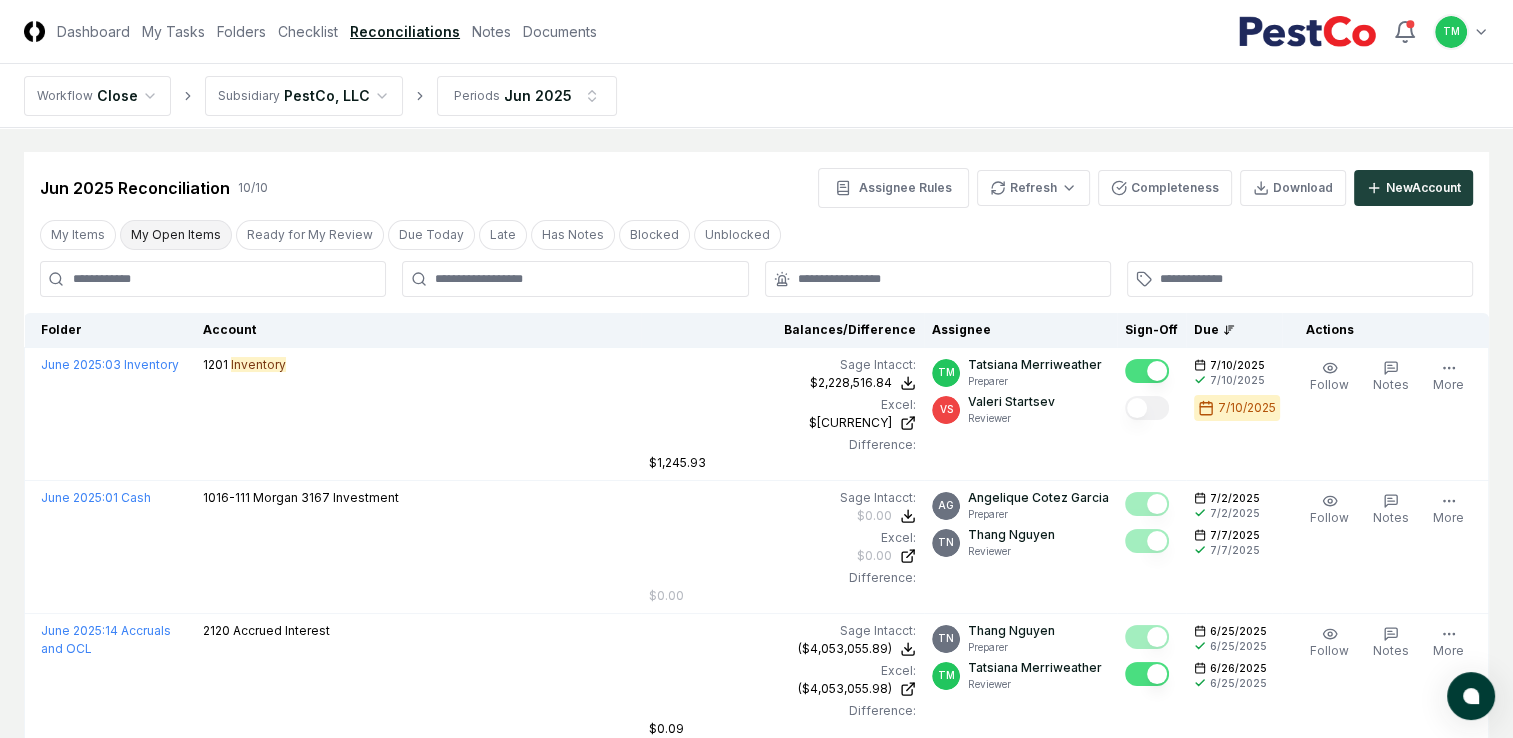 click on "My Open Items" at bounding box center (176, 235) 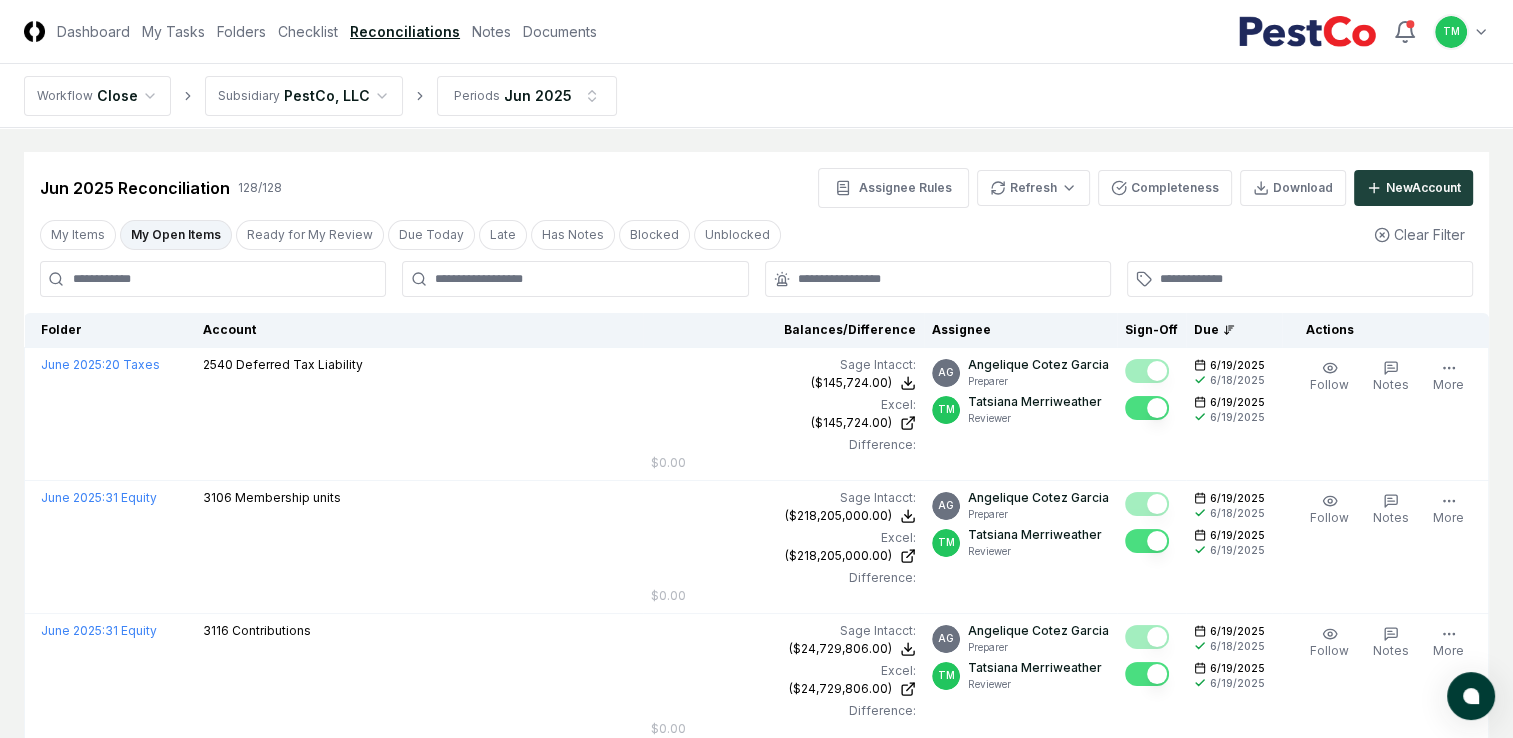 click on "My Open Items" at bounding box center [176, 235] 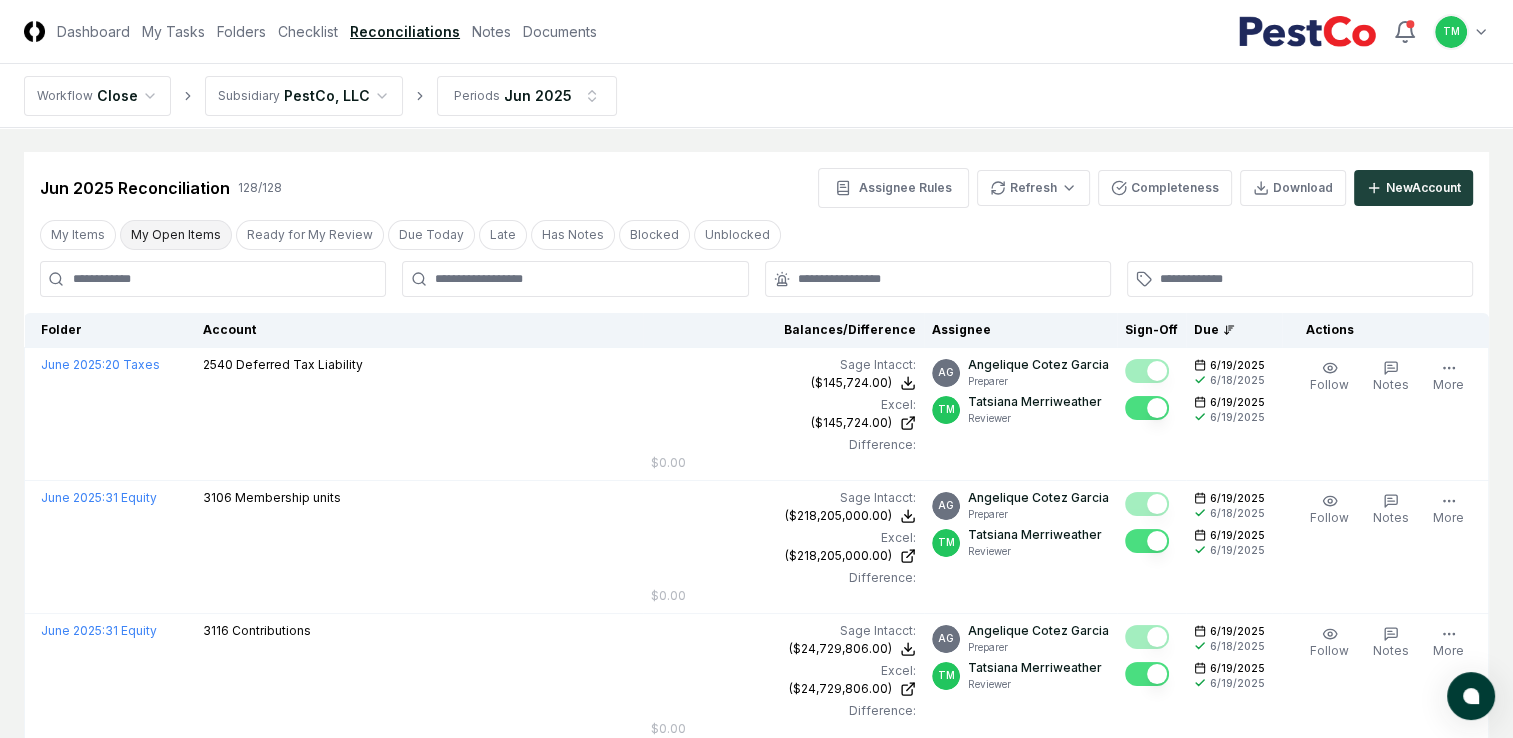 click on "My Open Items" at bounding box center [176, 235] 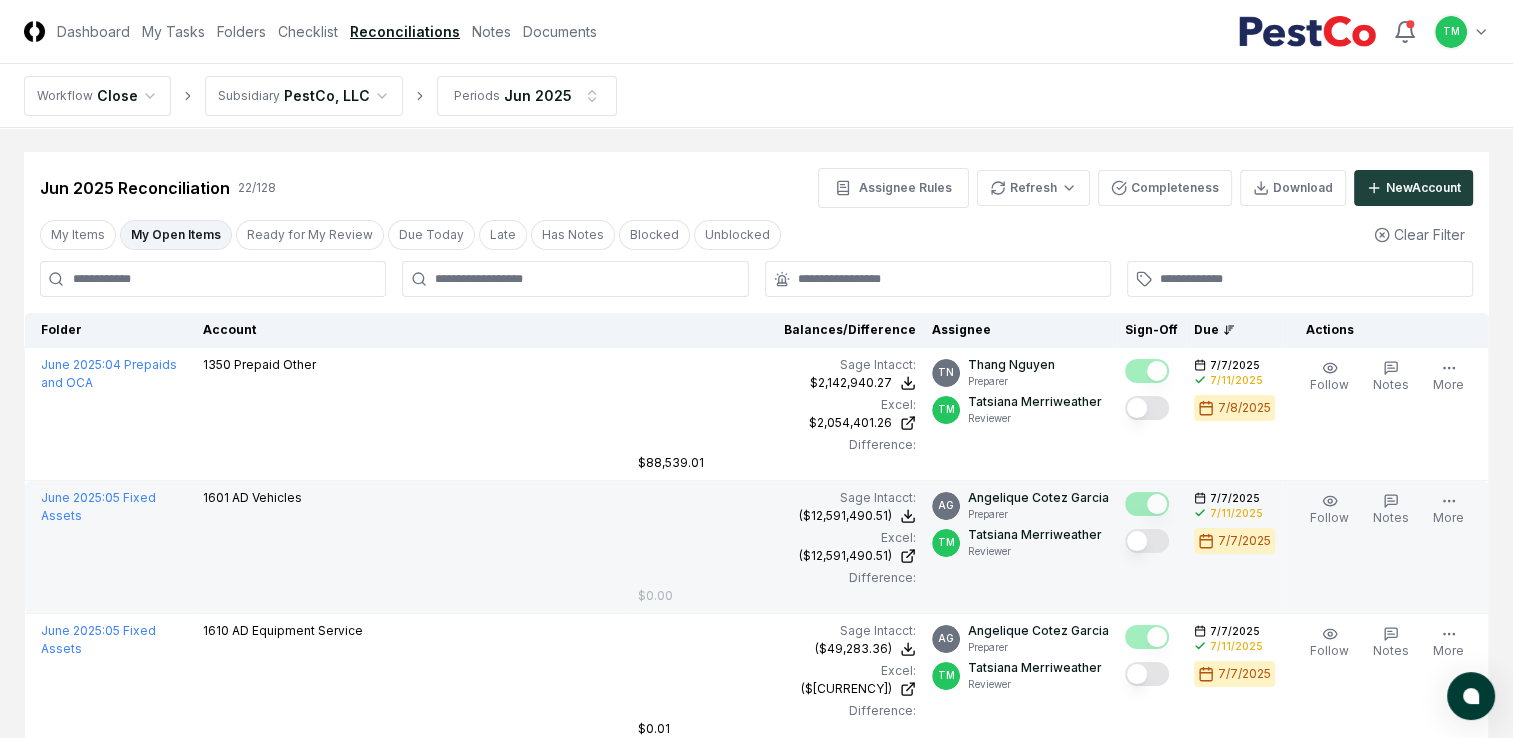 scroll, scrollTop: 300, scrollLeft: 0, axis: vertical 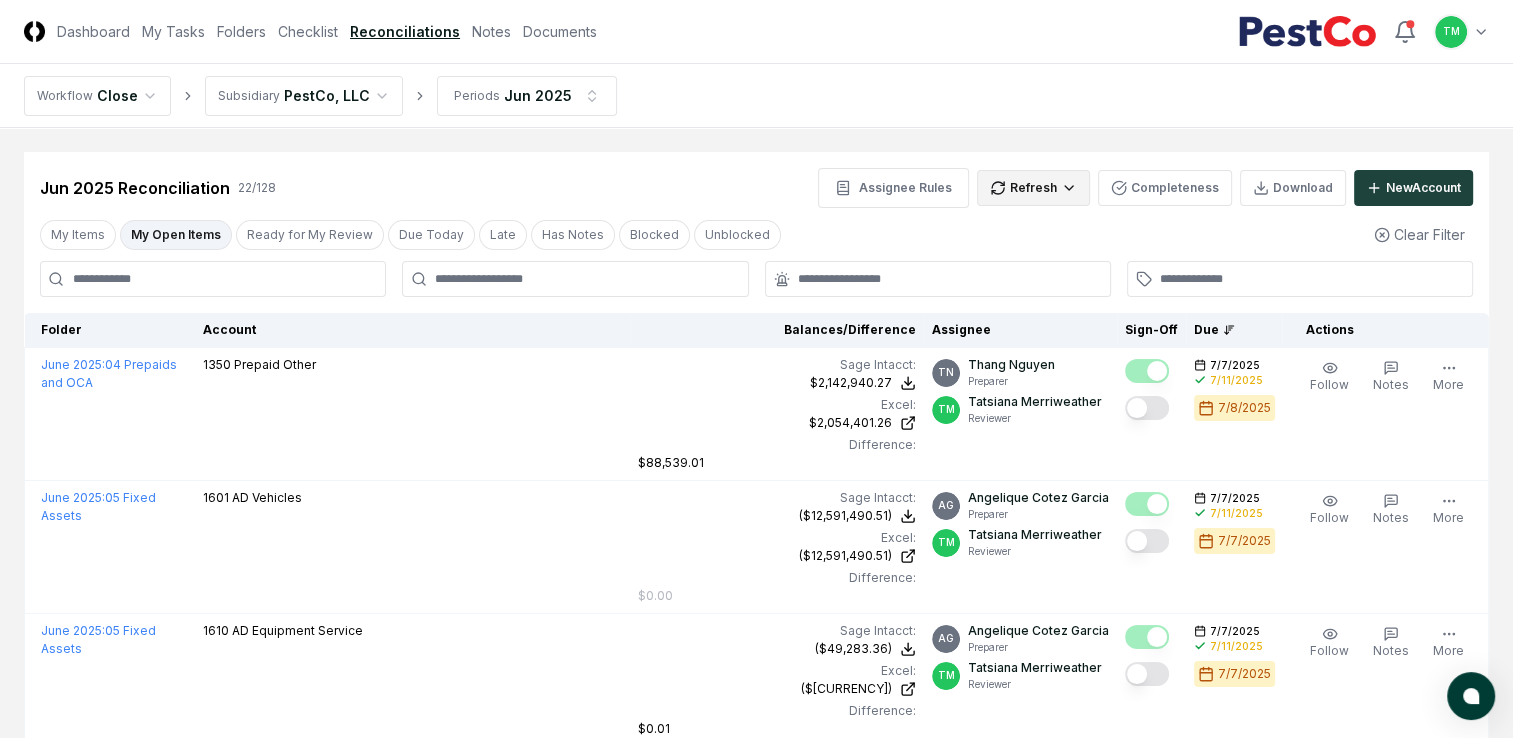 click on "CloseCore Dashboard My Tasks Folders Checklist Reconciliations Notes Documents Toggle navigation menu   TM Toggle user menu Workflow Close Subsidiary PestCo, LLC Periods Jun 2025 Cancel Reassign Jun 2025 Reconciliation 22 / 128 Assignee Rules Refresh Completeness Download New  Account My Items My Open Items Ready for My Review Due Today Late Has Notes Blocked Unblocked Clear Filter Folder Account Balances/Difference Per  Sage Intacct Per Excel Difference Assignee Sign-Off   Due Actions June 2025 :  04 Prepaids and OCA 1350   Prepaid Other Sage Intacct : $2,142,940.27 Excel: $2,054,401.26 Difference: $88,539.01 $2,142,940.27 $2,054,401.26 $88,539.01 TN [LAST] [LAST] Preparer TM [LAST] [LAST] Reviewer 7/7/2025 7/11/2025 7/8/2025 Follow Notes Edit Task More June 2025 :  05 Fixed Assets 1601   AD Vehicles Sage Intacct : ($12,591,490.51) Excel: ($12,591,490.51) Difference: $0.00 ($12,591,490.51) ($12,591,490.51) $0.00 AG [LAST] [LAST] Preparer TM [LAST] [LAST] Reviewer 7/7/2025 7/11/2025" at bounding box center (756, 1711) 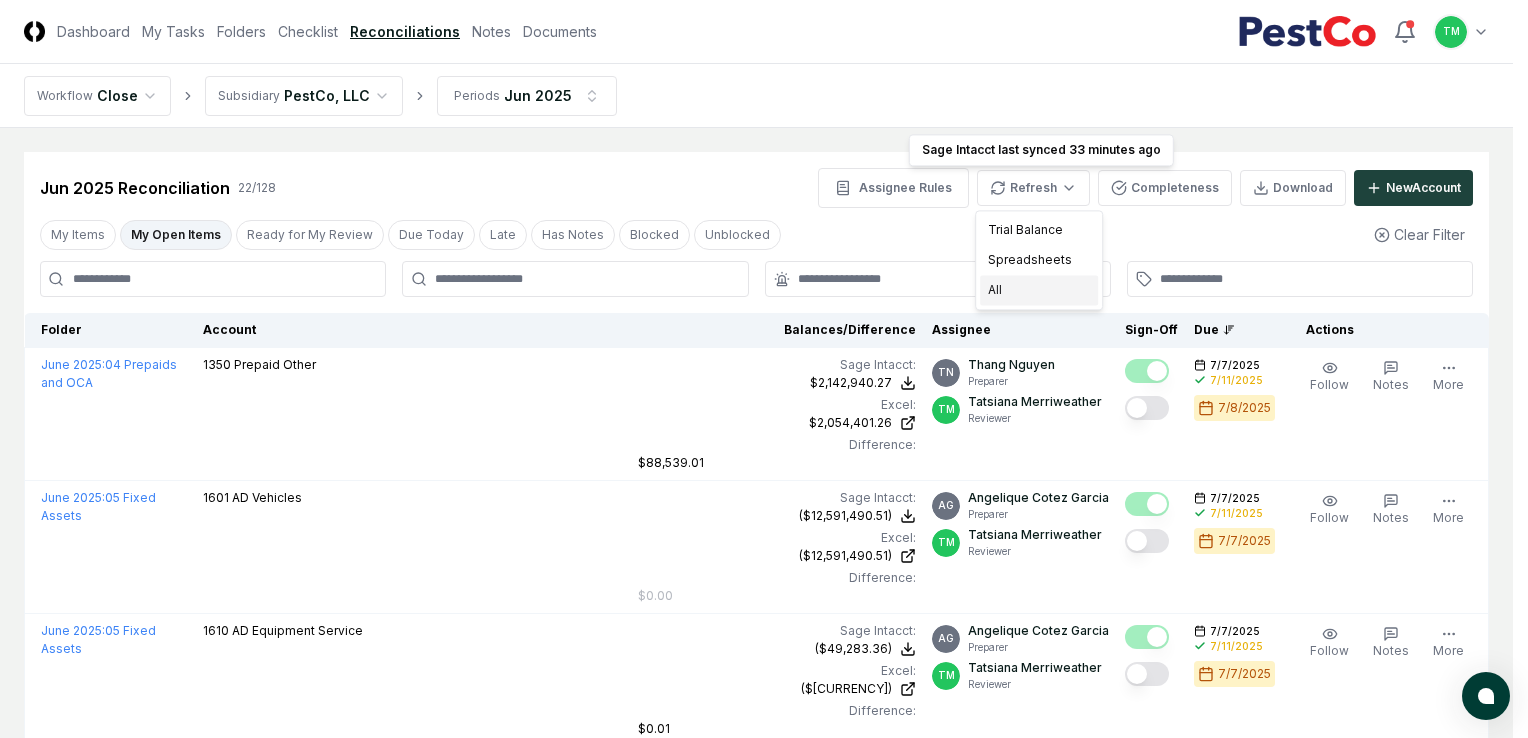 click on "All" at bounding box center (1039, 290) 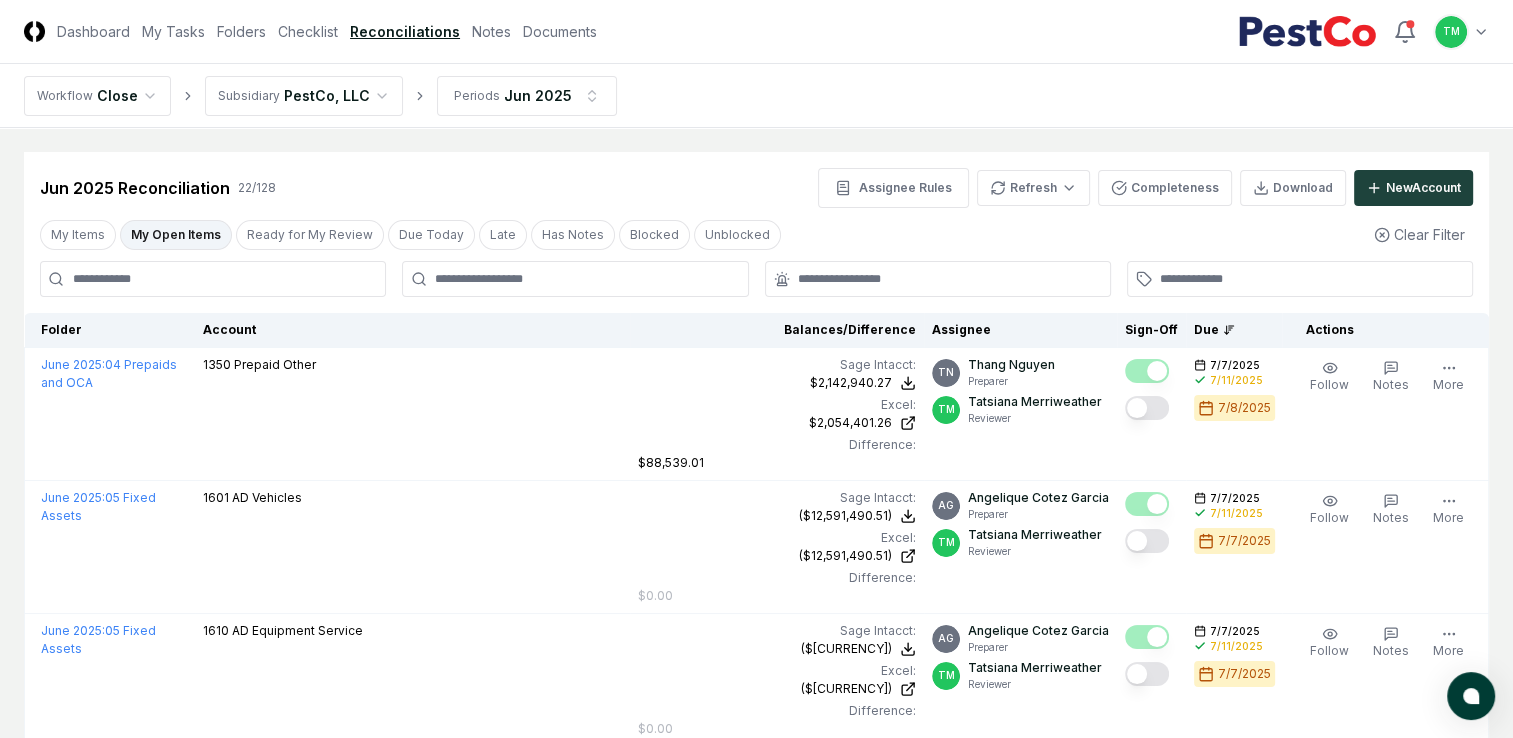 click at bounding box center (213, 279) 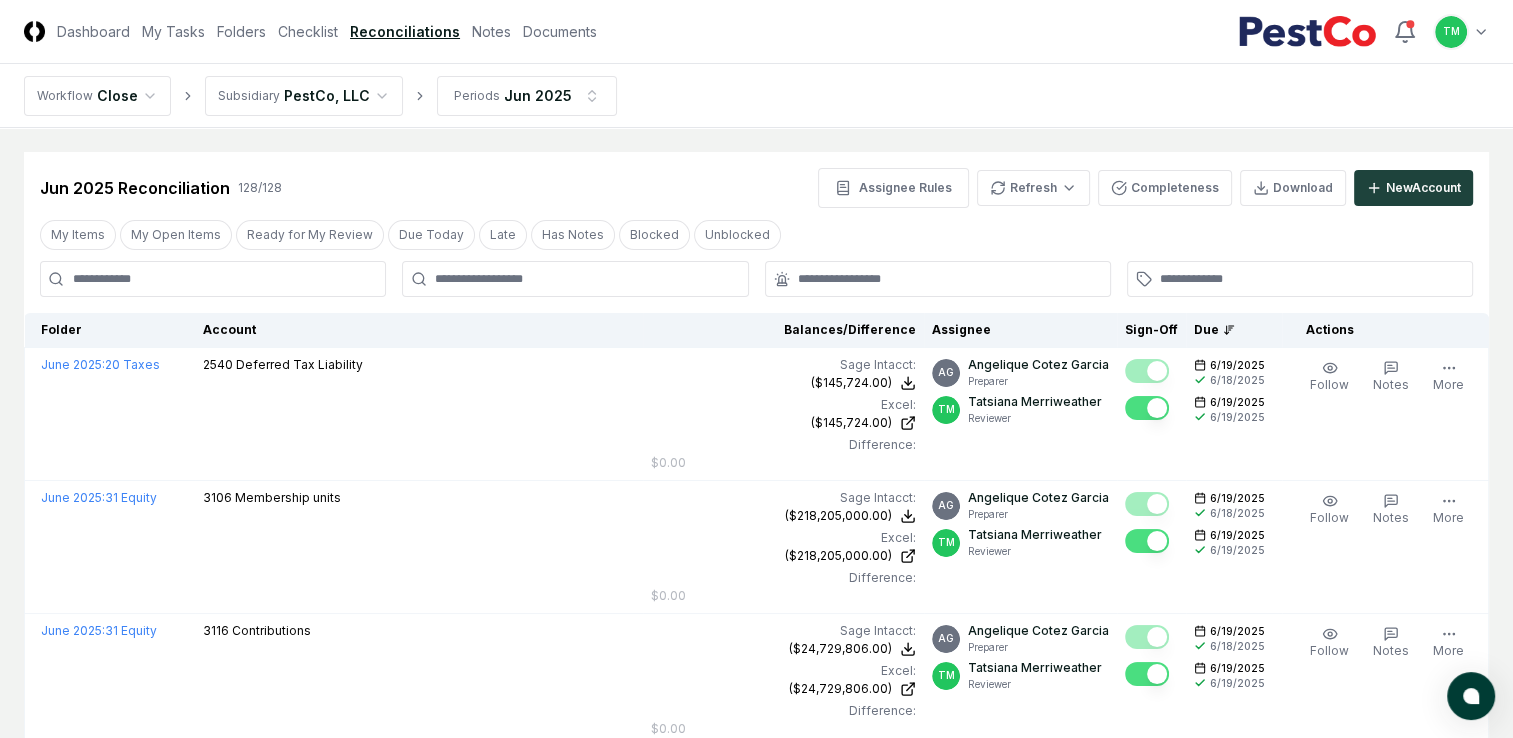 click at bounding box center [213, 279] 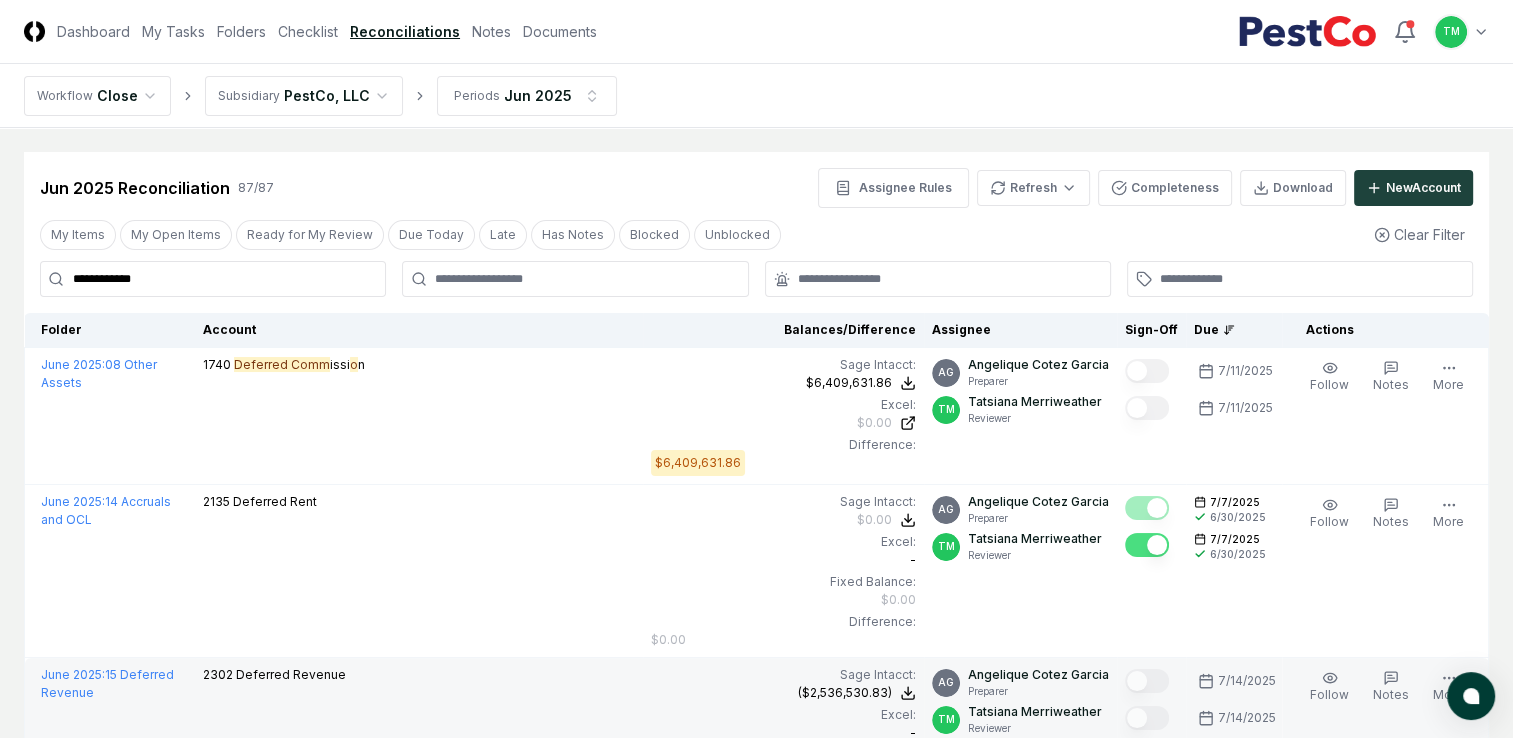type on "**********" 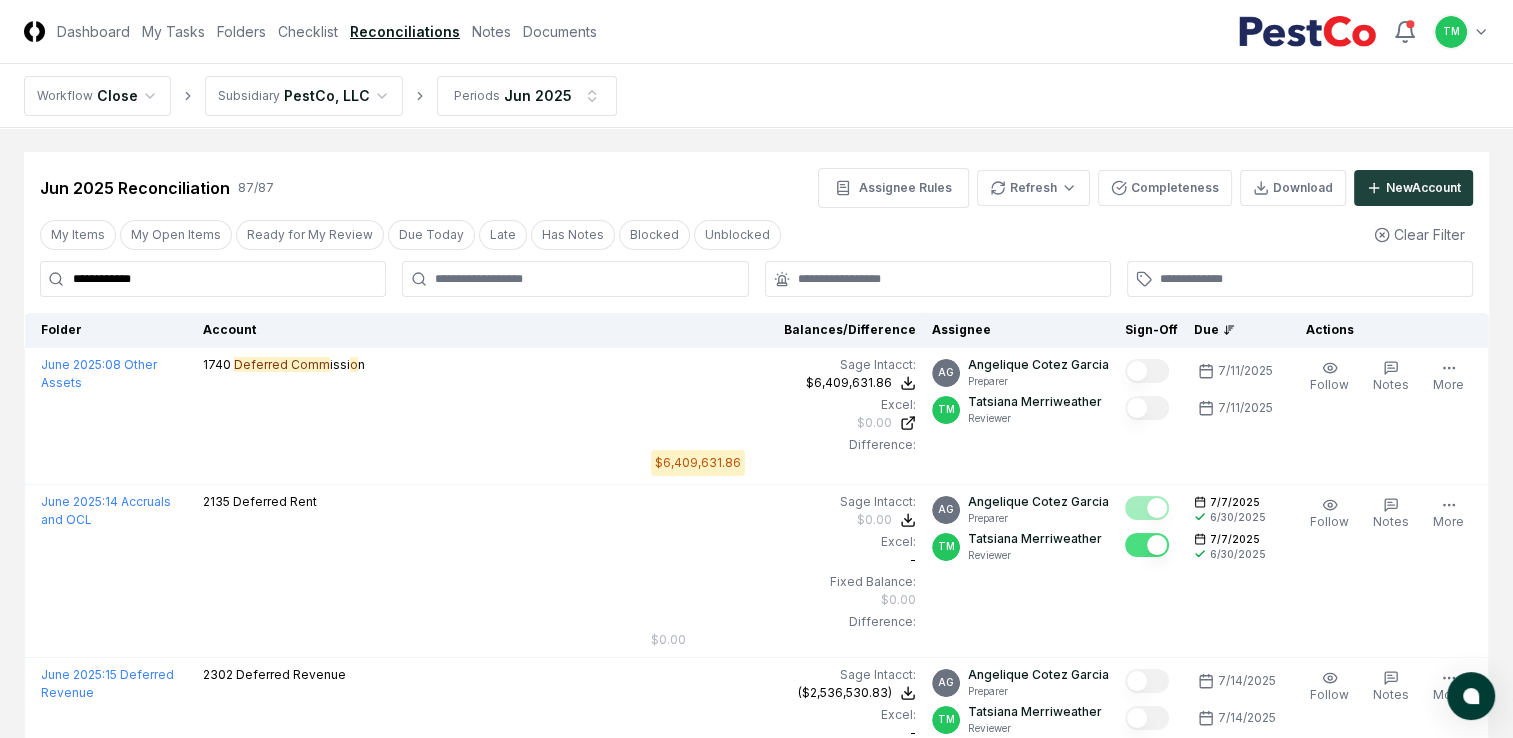 click on "**********" at bounding box center [756, 4313] 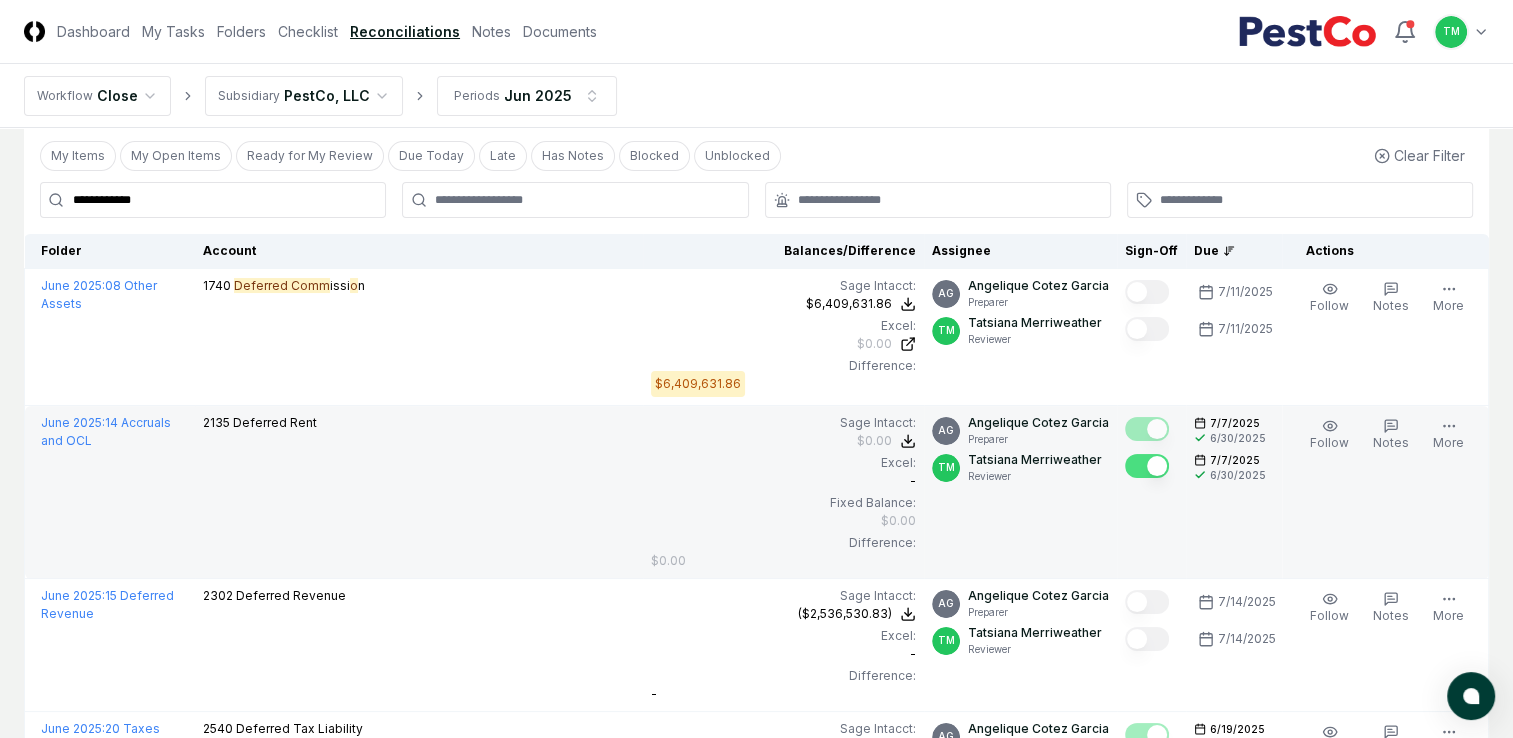 scroll, scrollTop: 0, scrollLeft: 0, axis: both 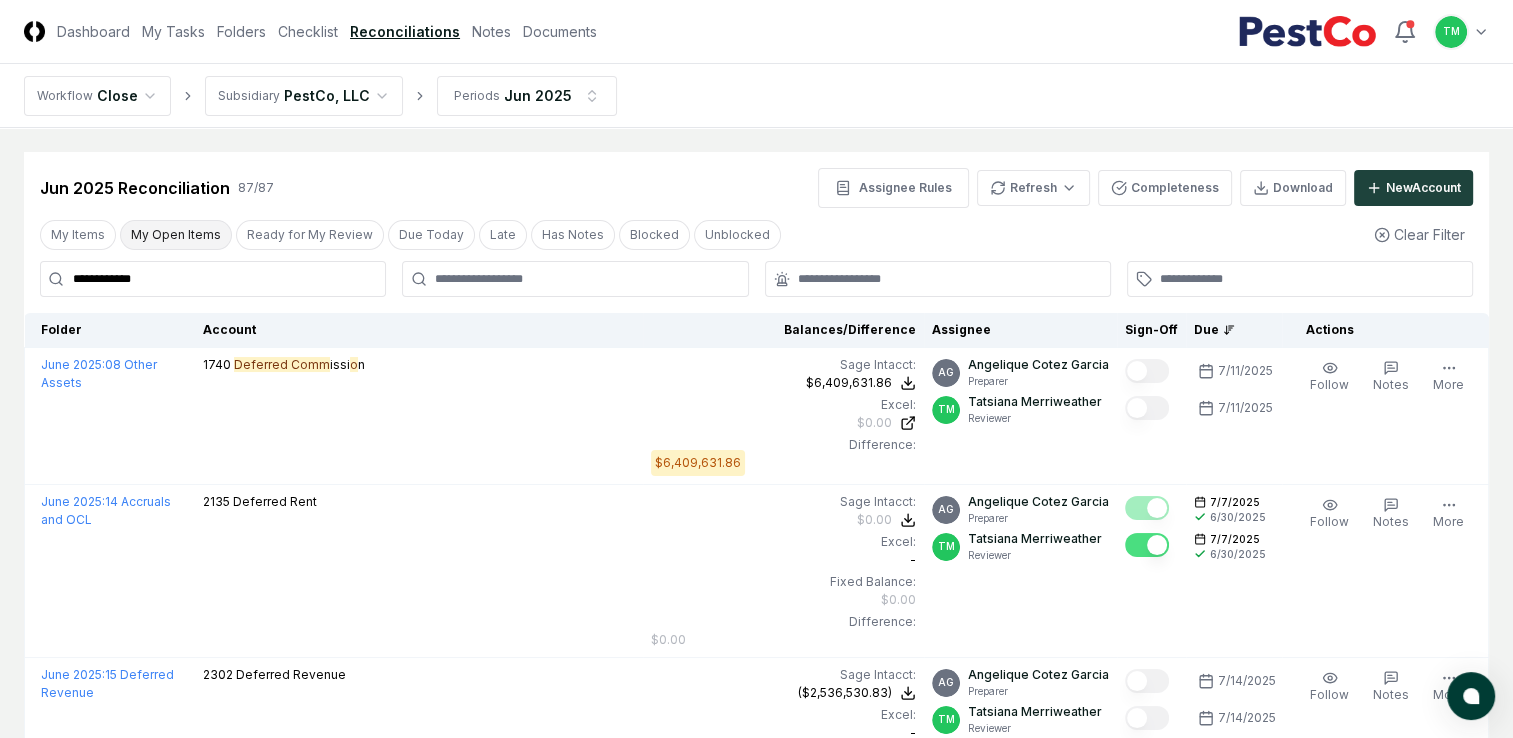 click on "My Open Items" at bounding box center [176, 235] 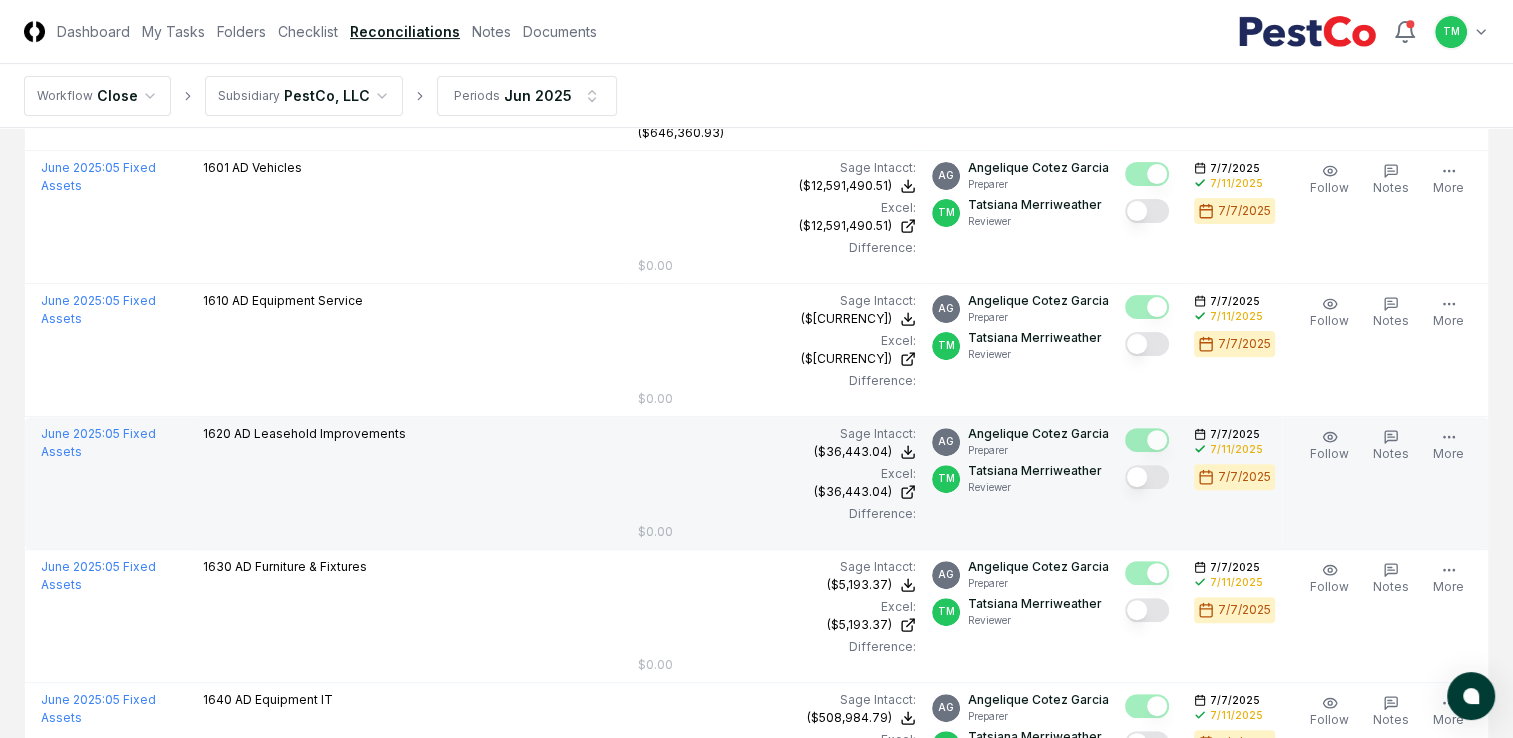 scroll, scrollTop: 800, scrollLeft: 0, axis: vertical 